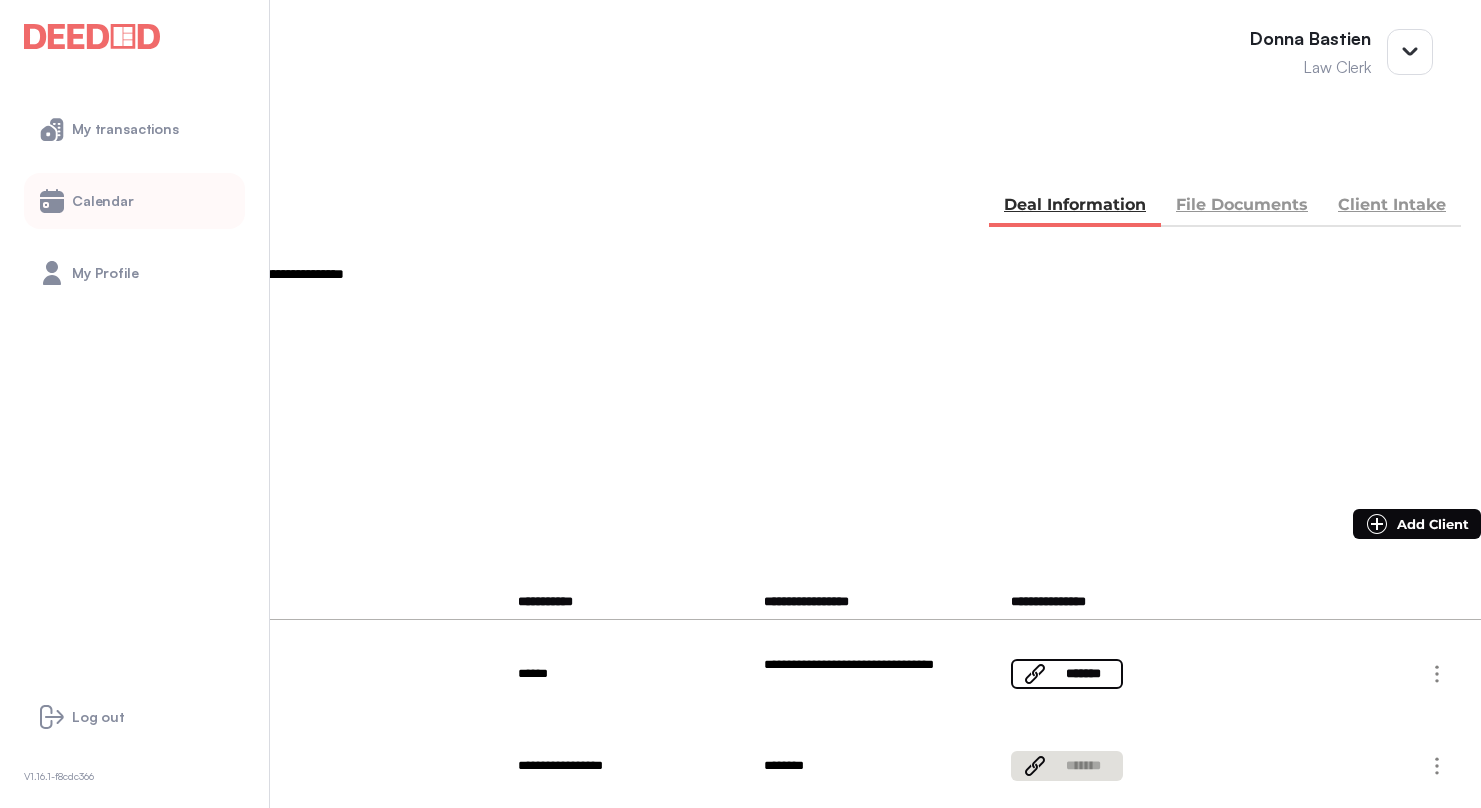 scroll, scrollTop: 200, scrollLeft: 0, axis: vertical 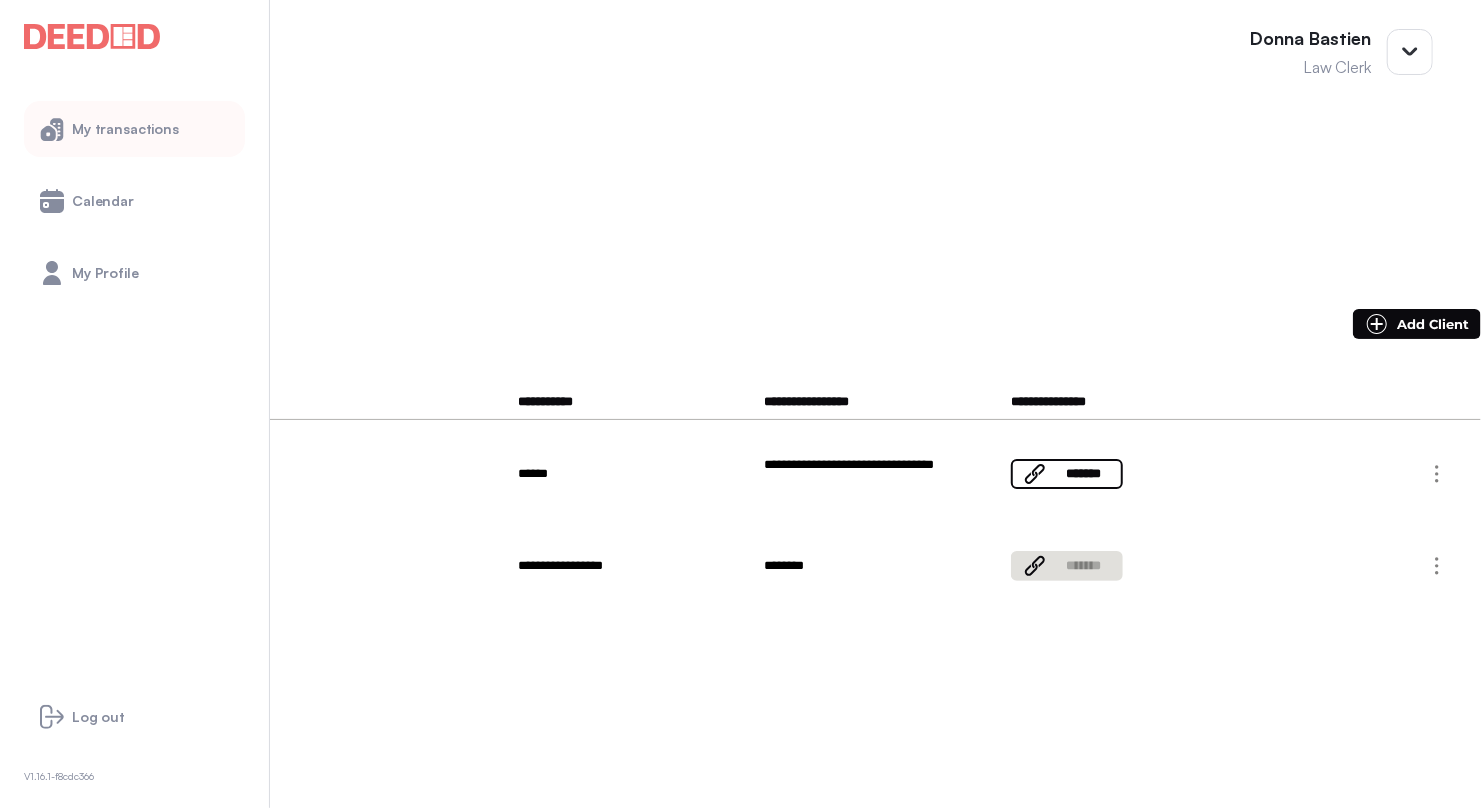click on "My transactions" at bounding box center (125, 129) 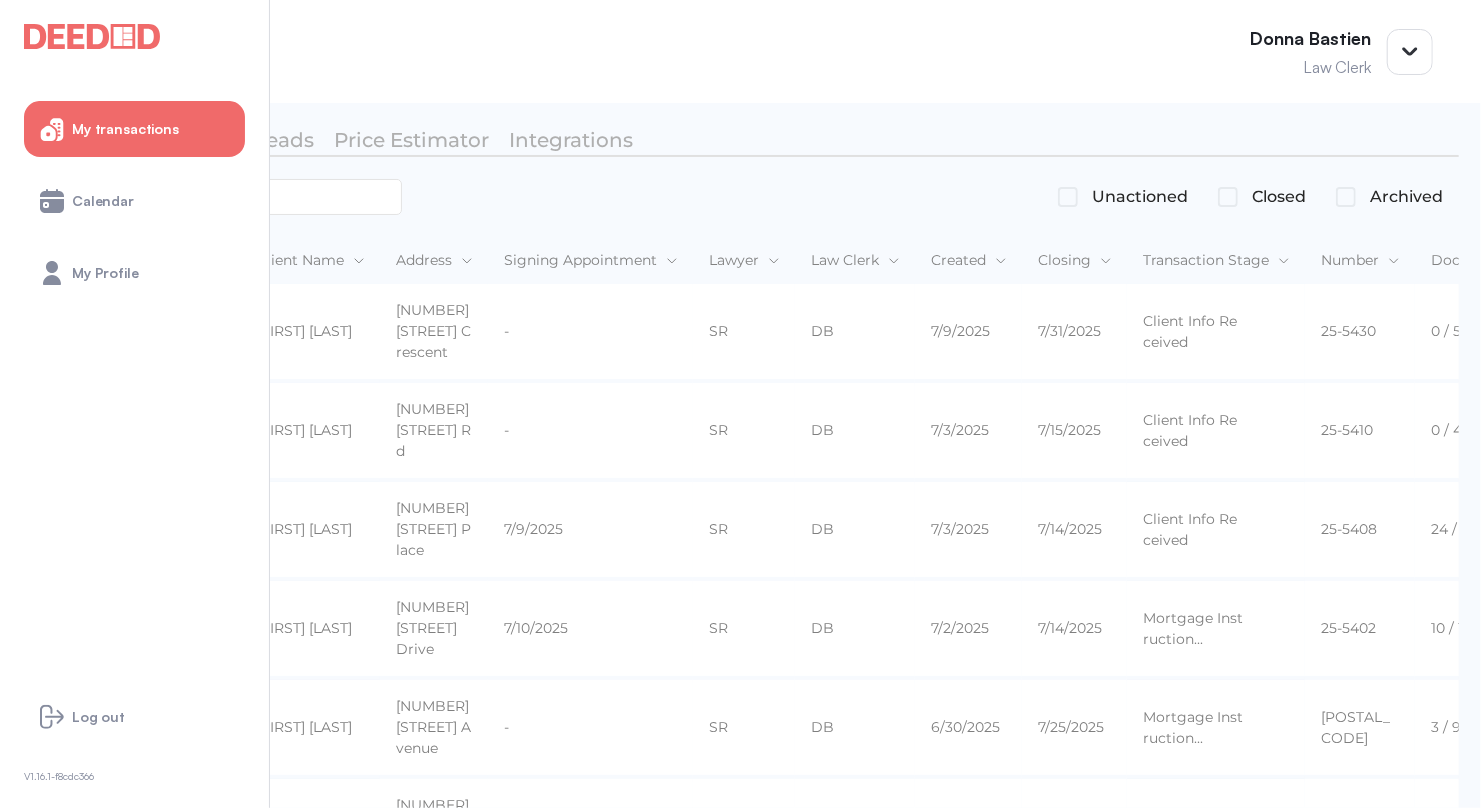 scroll, scrollTop: 0, scrollLeft: 0, axis: both 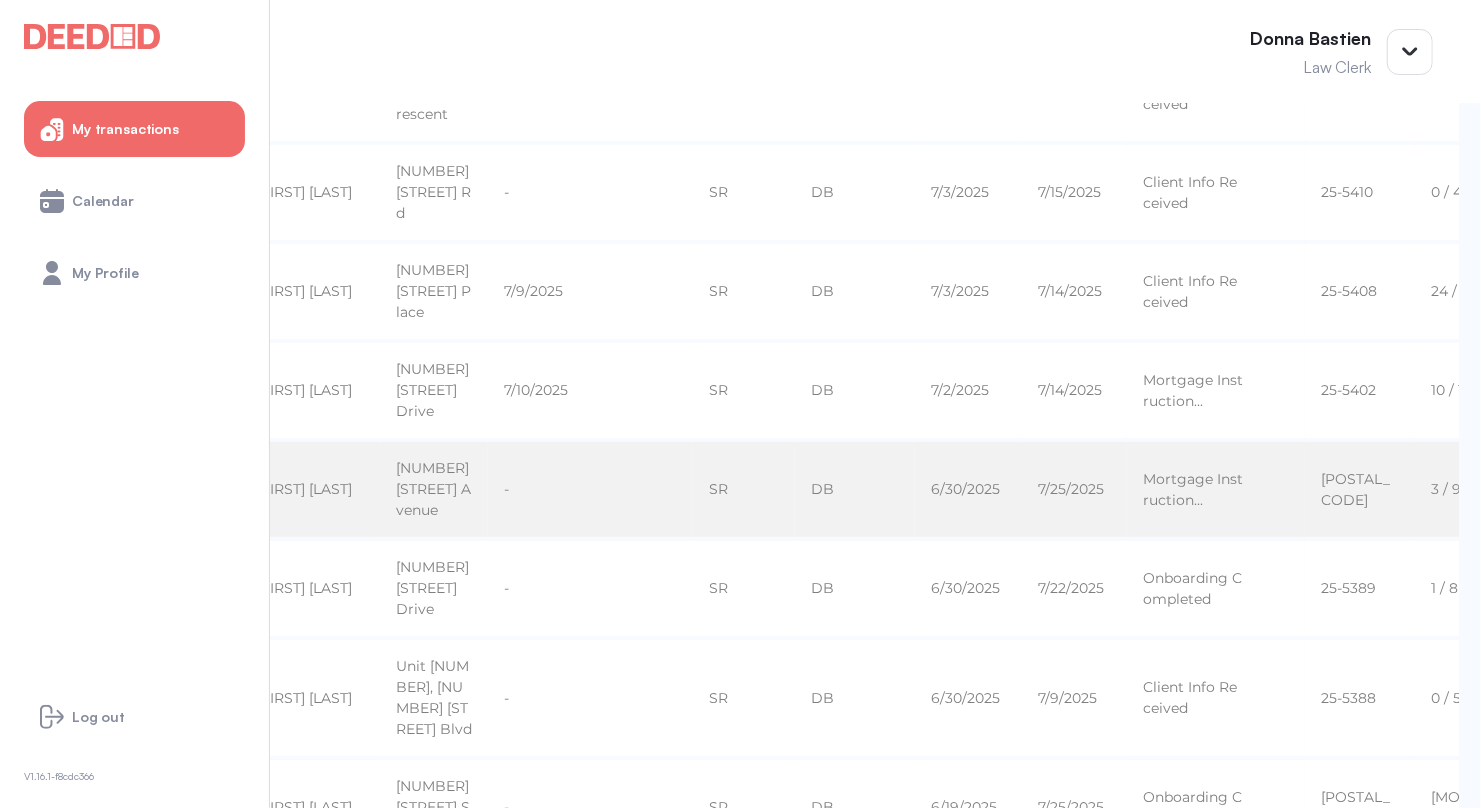 click on "[FIRST] [LAST]" at bounding box center (310, 93) 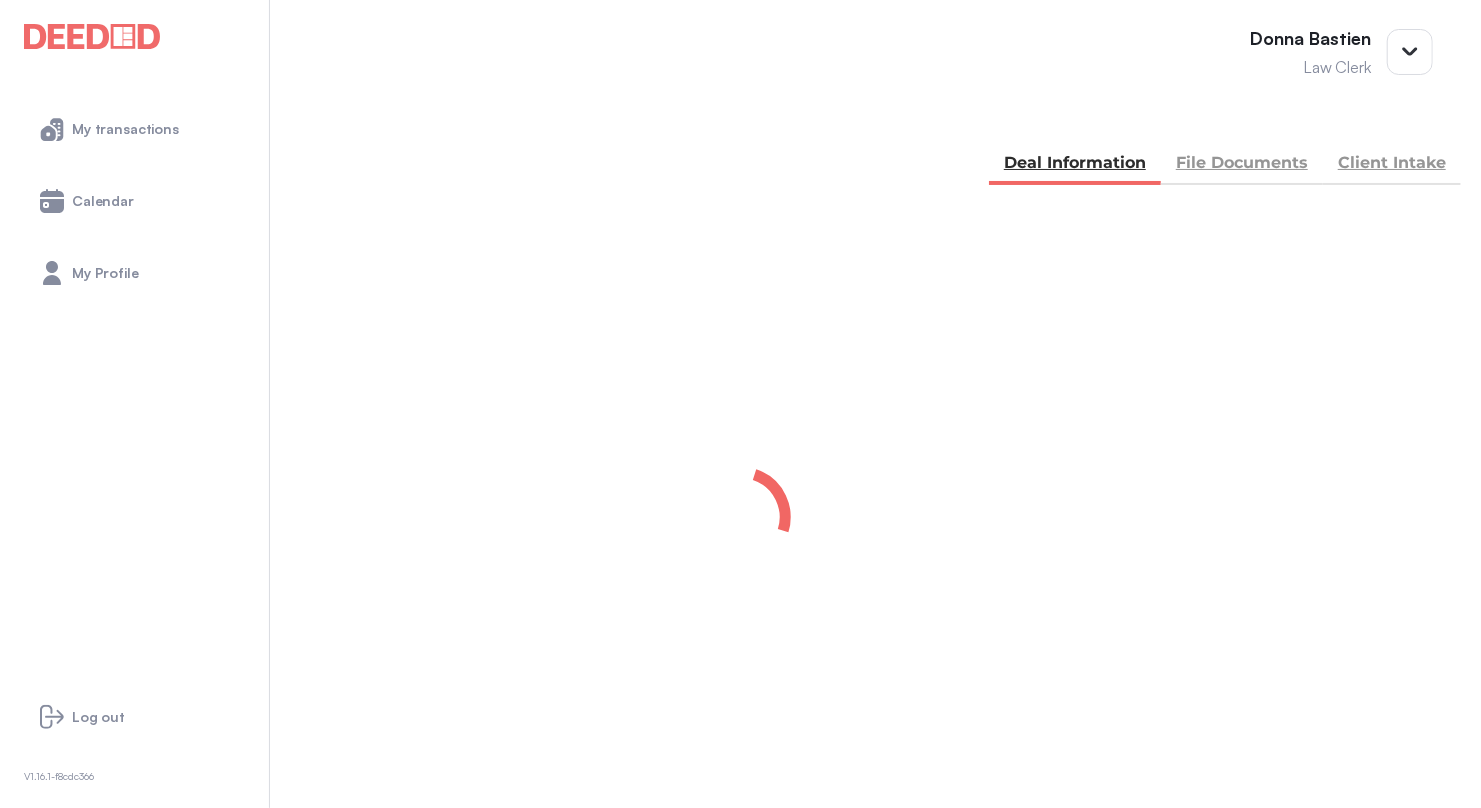 scroll, scrollTop: 300, scrollLeft: 0, axis: vertical 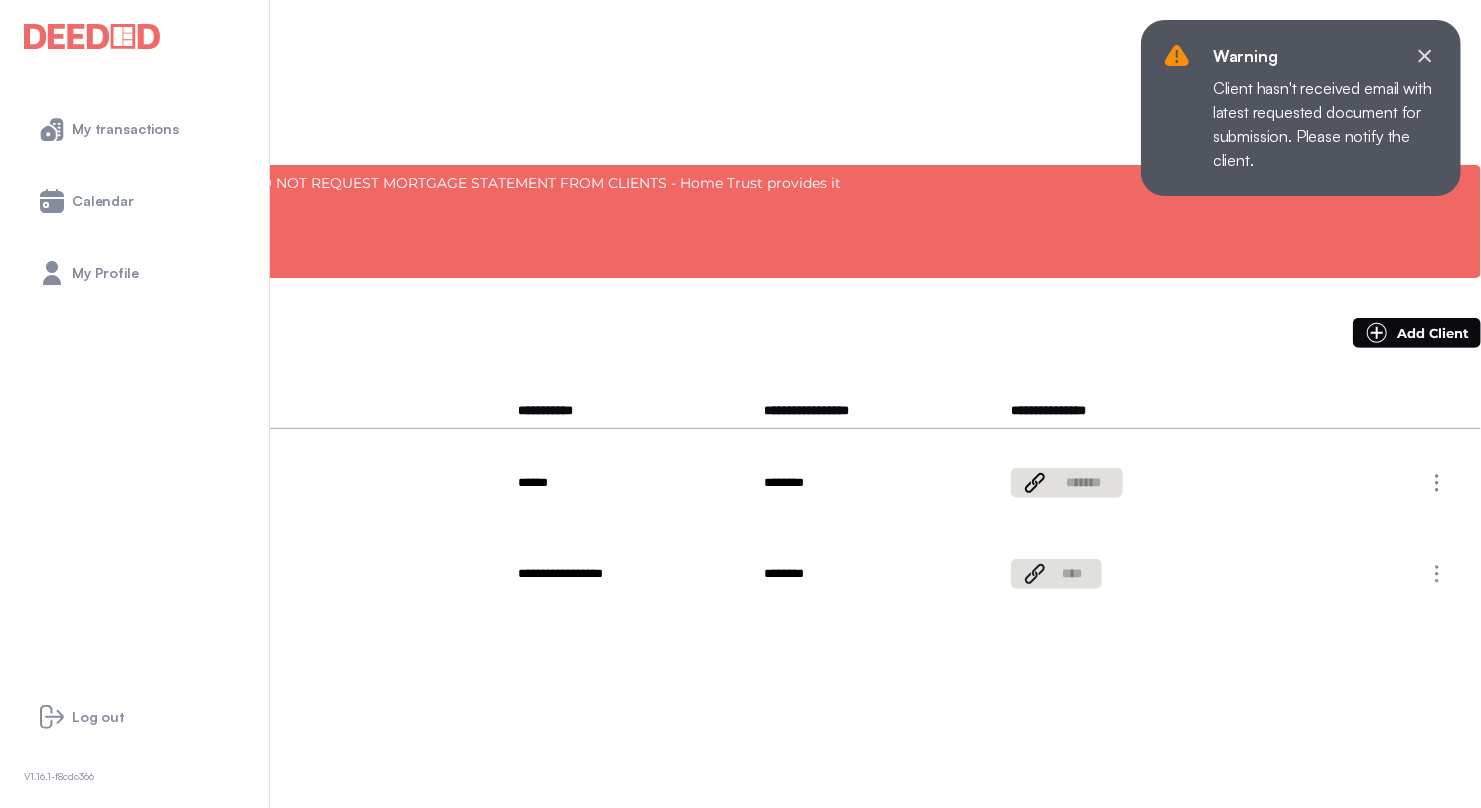 click at bounding box center [1425, 56] 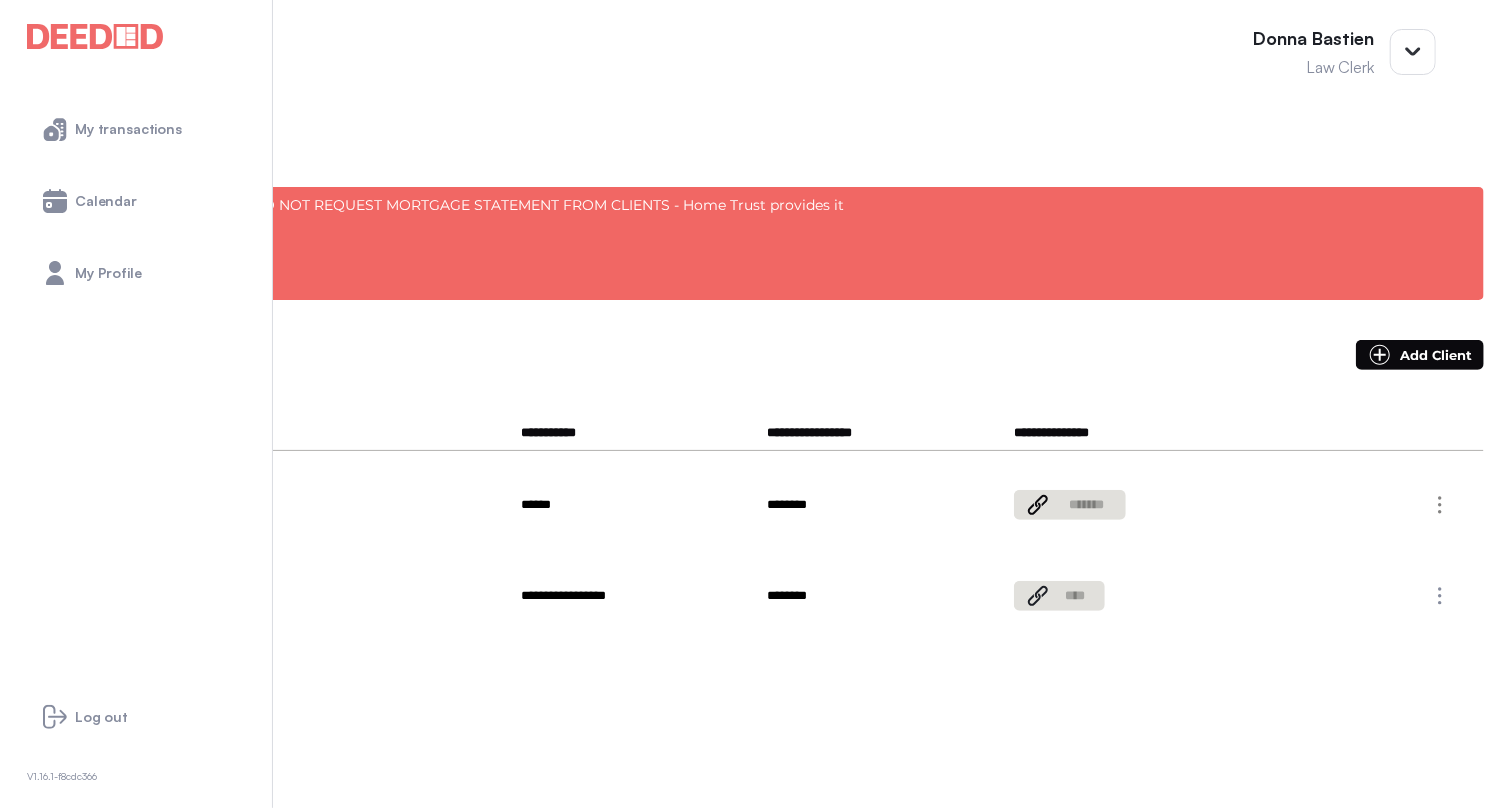 scroll, scrollTop: 300, scrollLeft: 0, axis: vertical 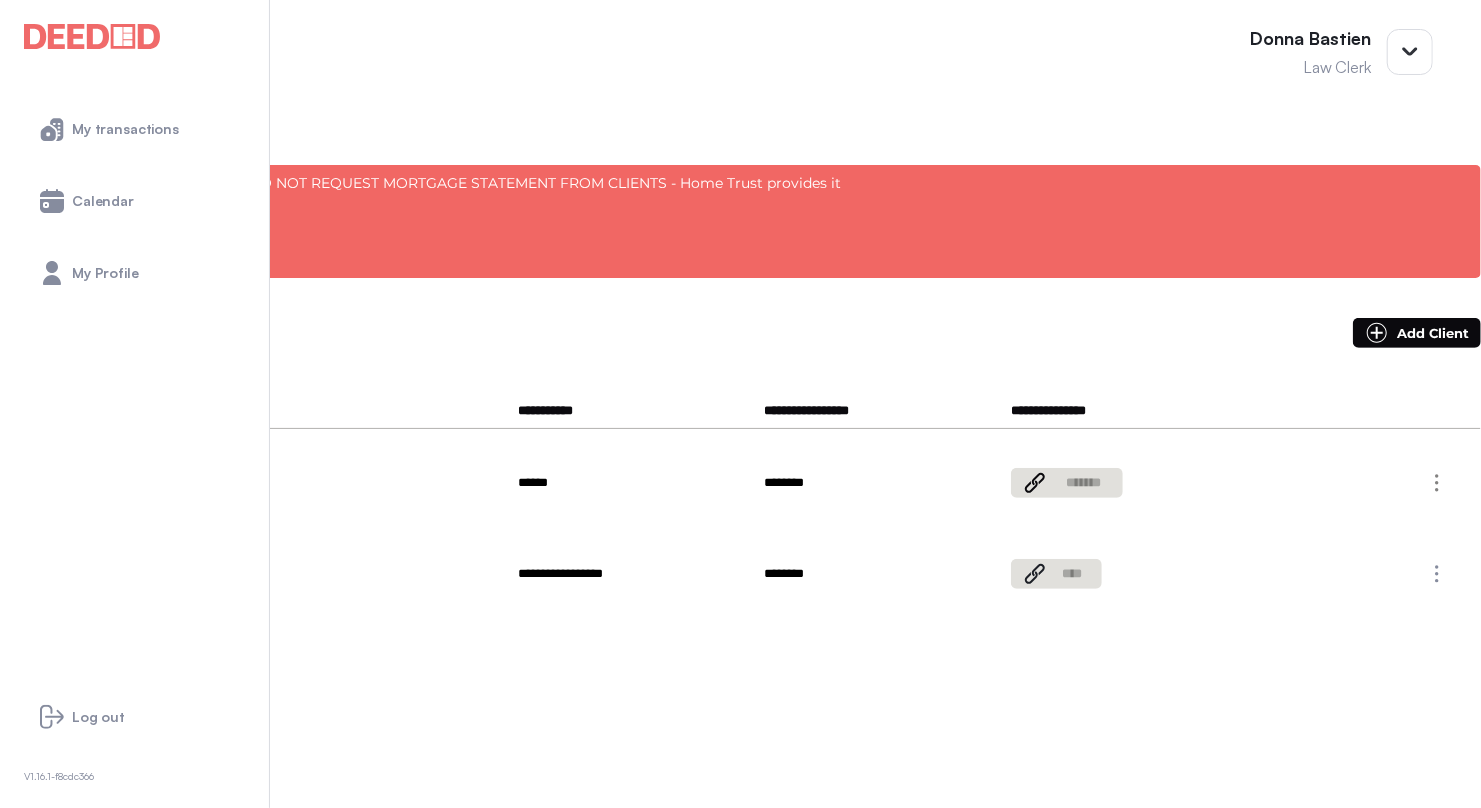 click at bounding box center [1437, 574] 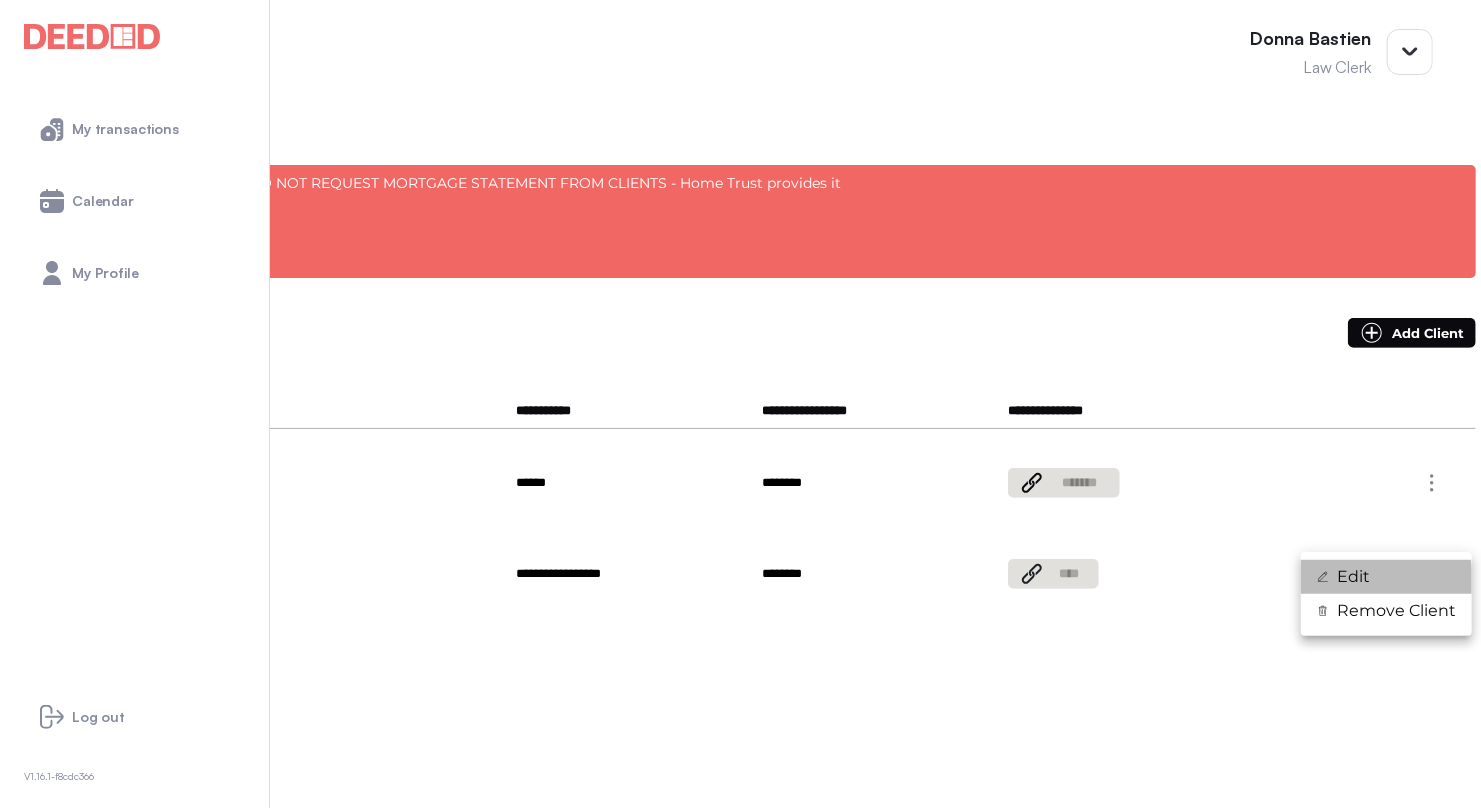 click on "Edit" at bounding box center [1353, 577] 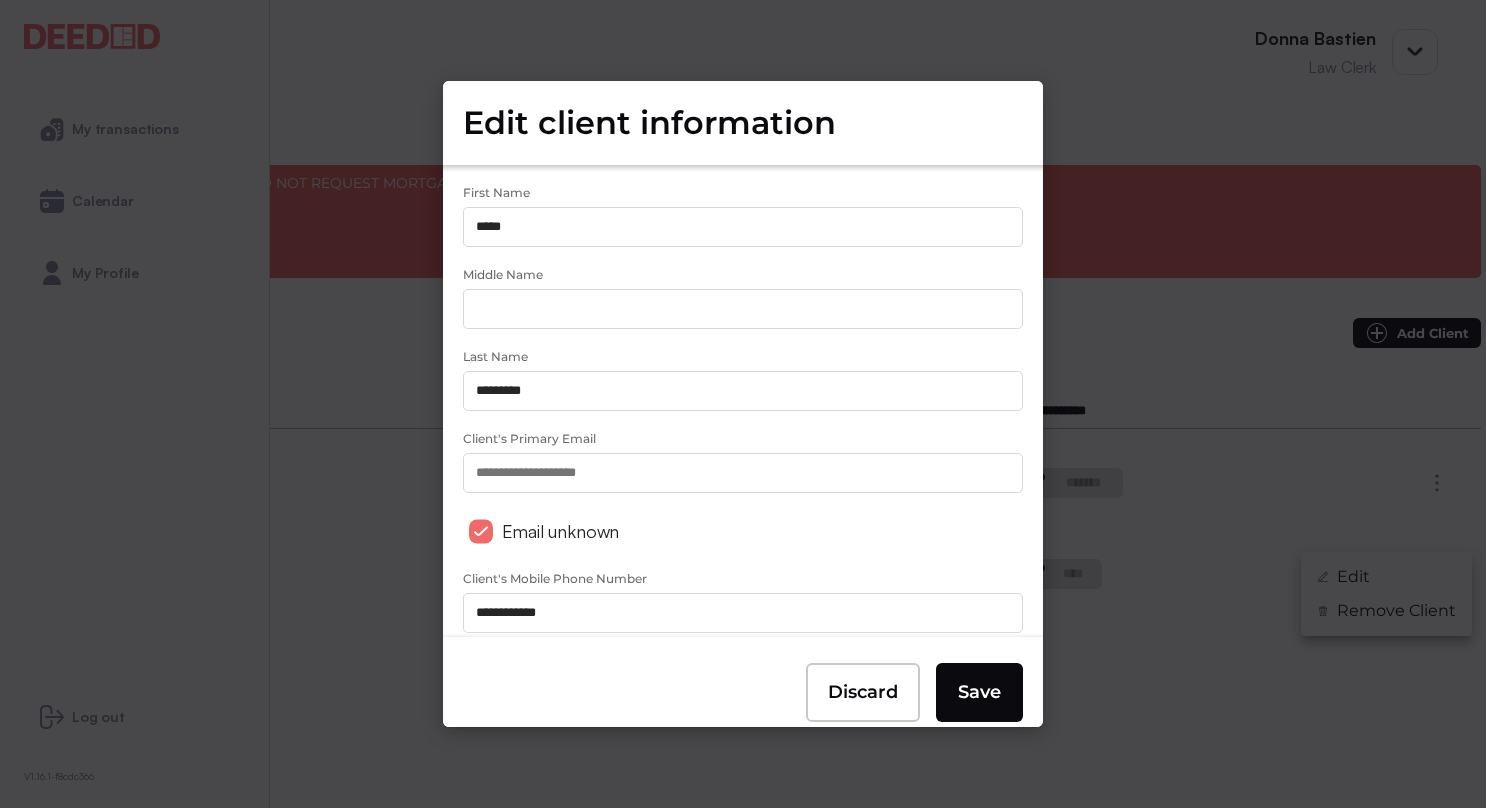 scroll, scrollTop: 42, scrollLeft: 0, axis: vertical 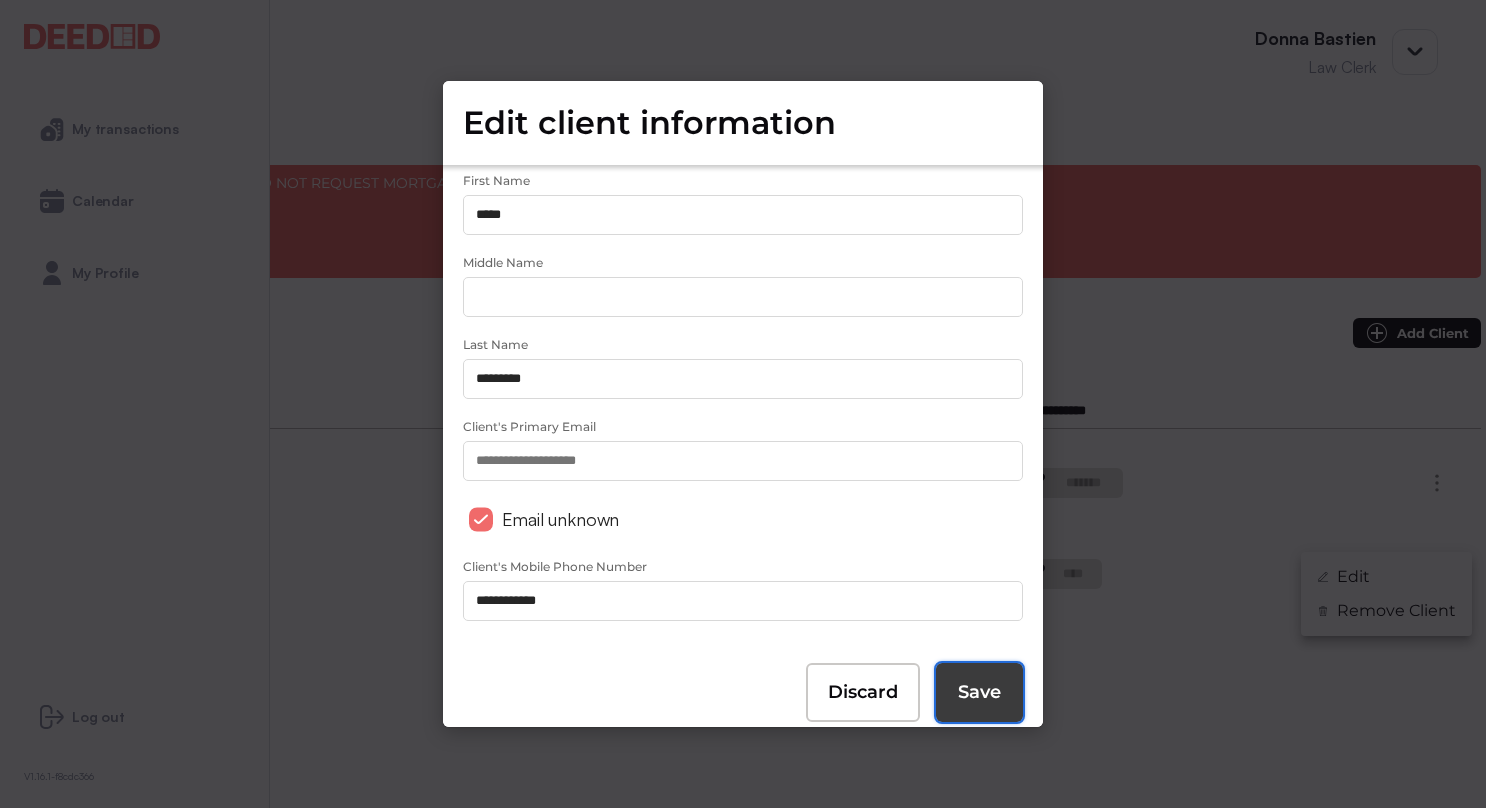 click on "Save" at bounding box center [979, 692] 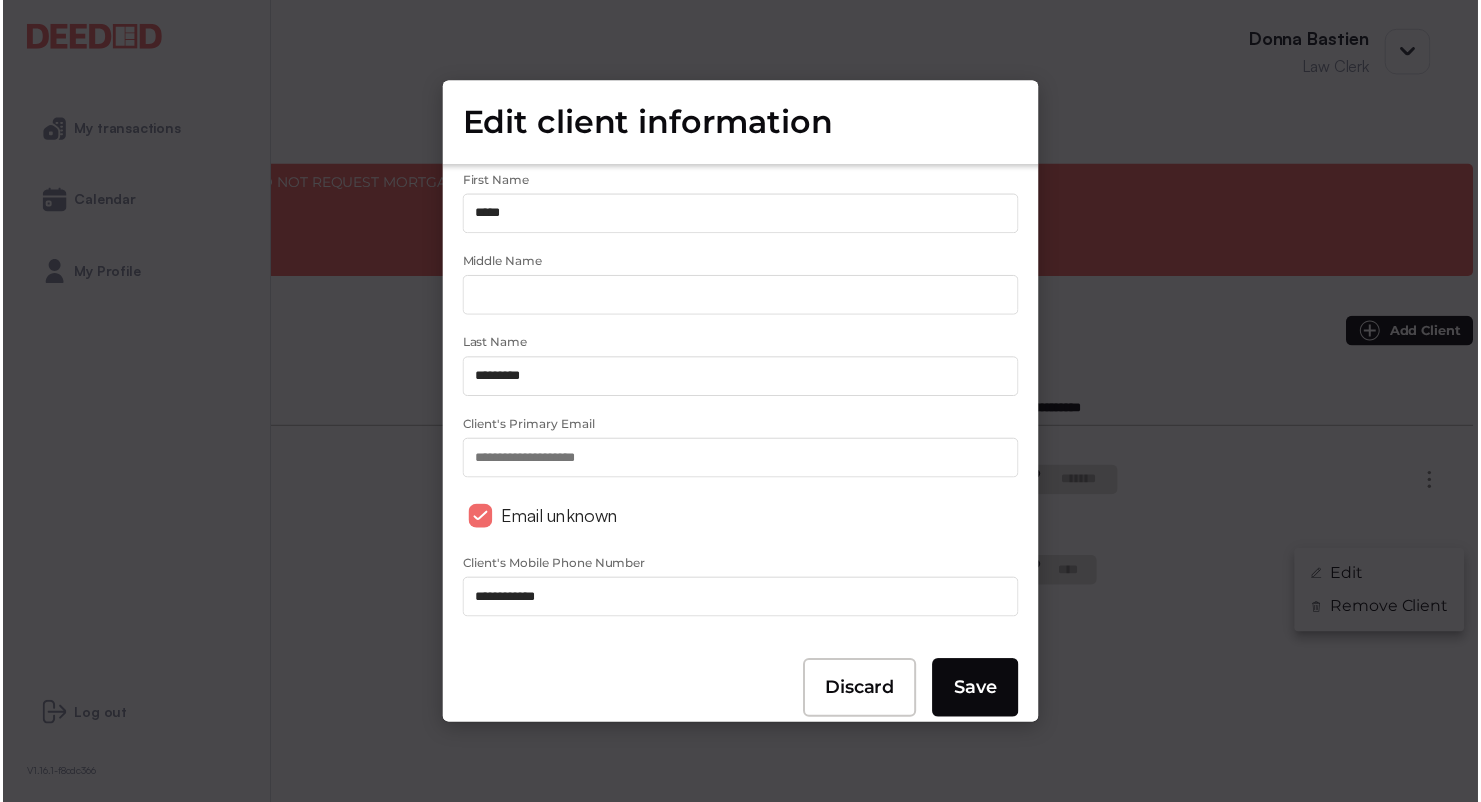 scroll, scrollTop: 0, scrollLeft: 0, axis: both 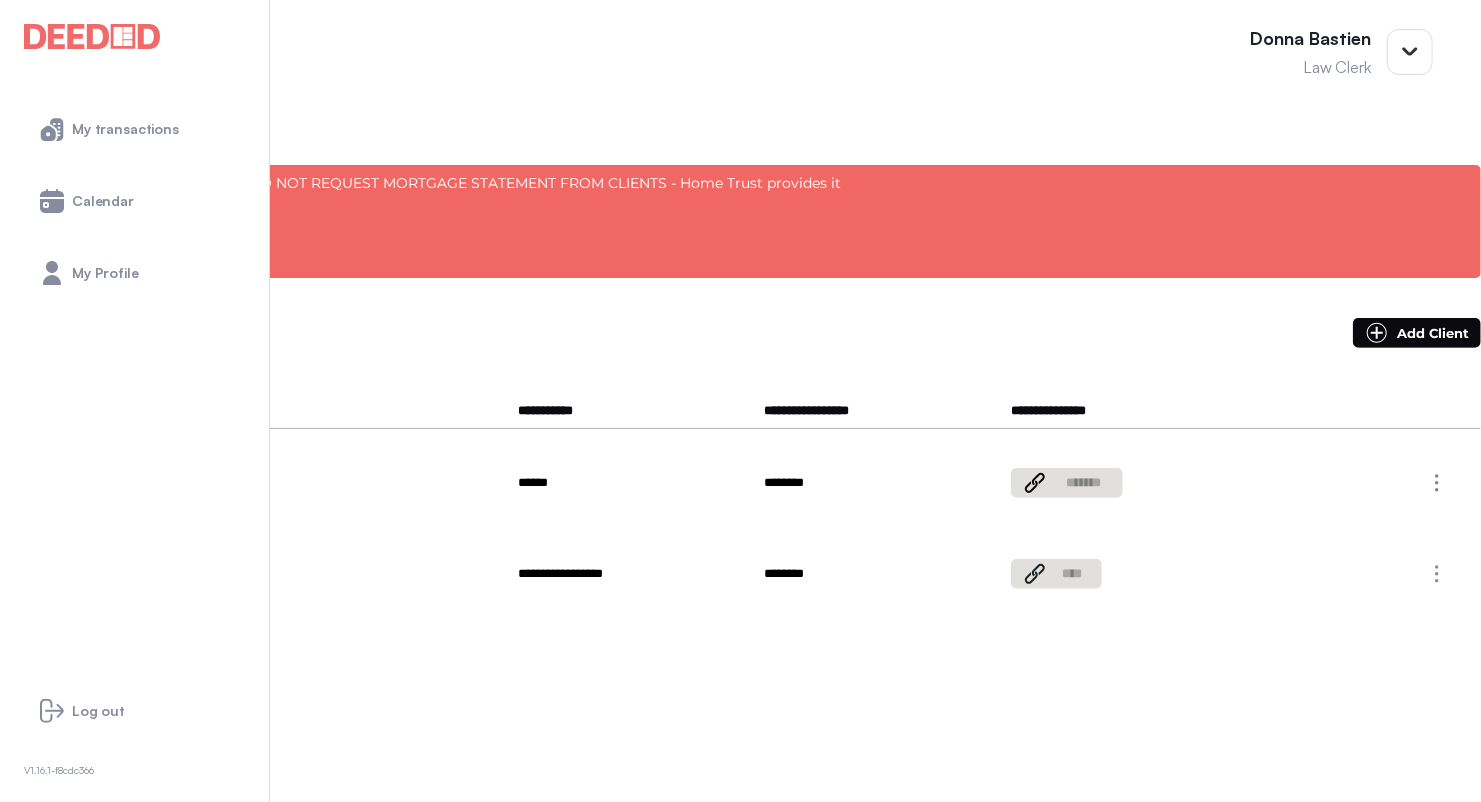 click at bounding box center [1437, 483] 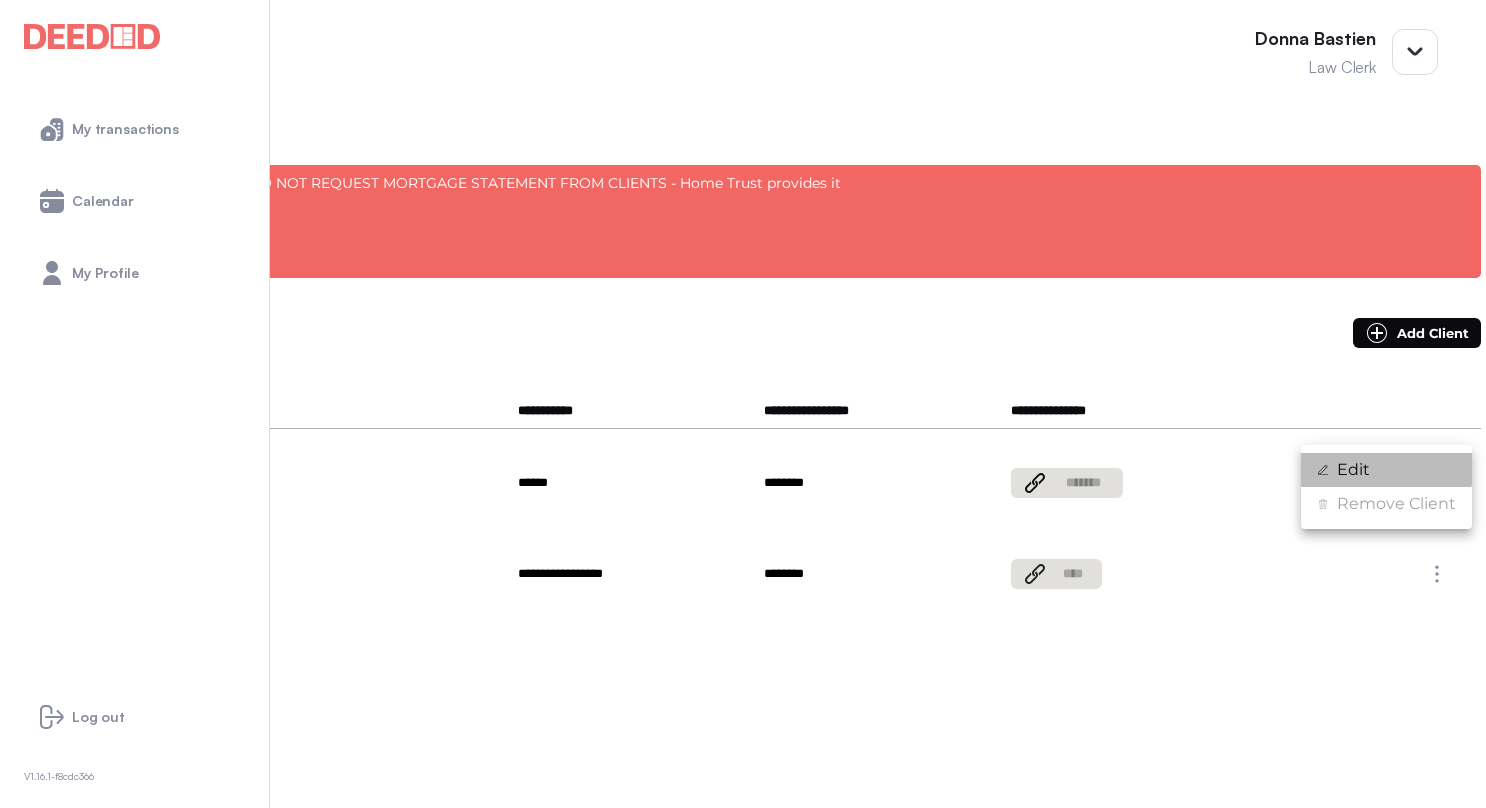 click on "Edit" at bounding box center [1353, 470] 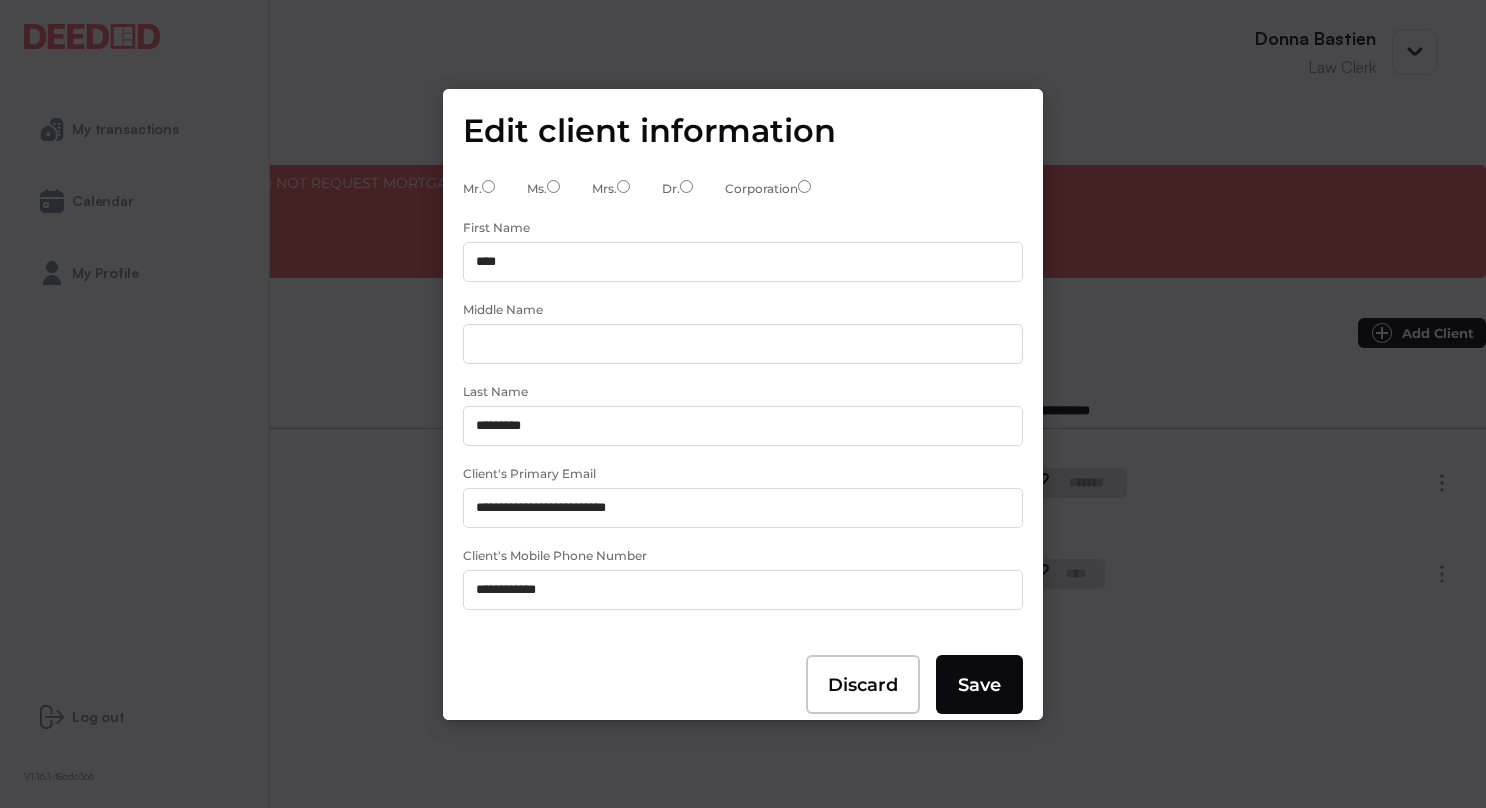 click on "**********" at bounding box center [743, 508] 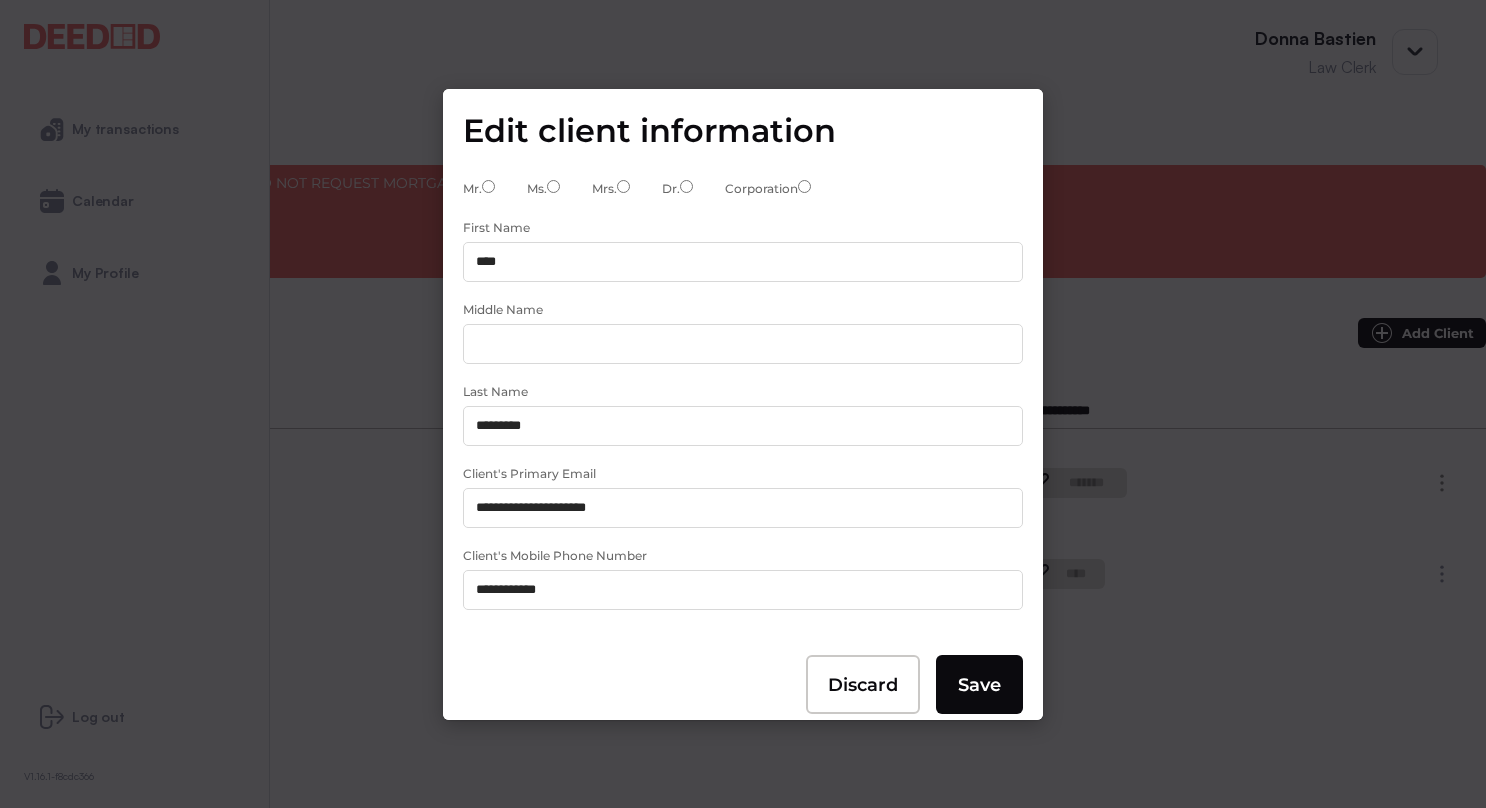 type on "**********" 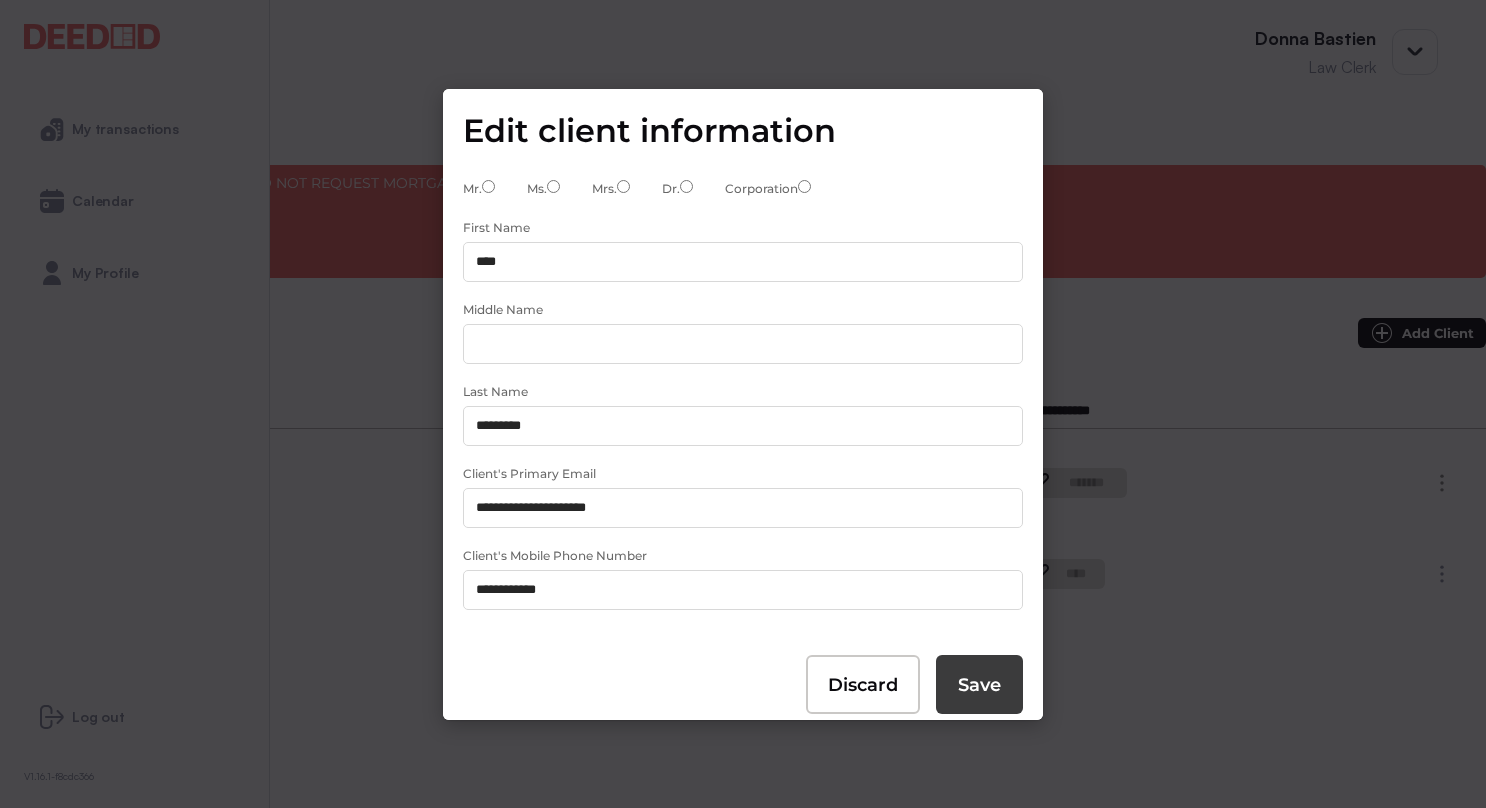 type on "**********" 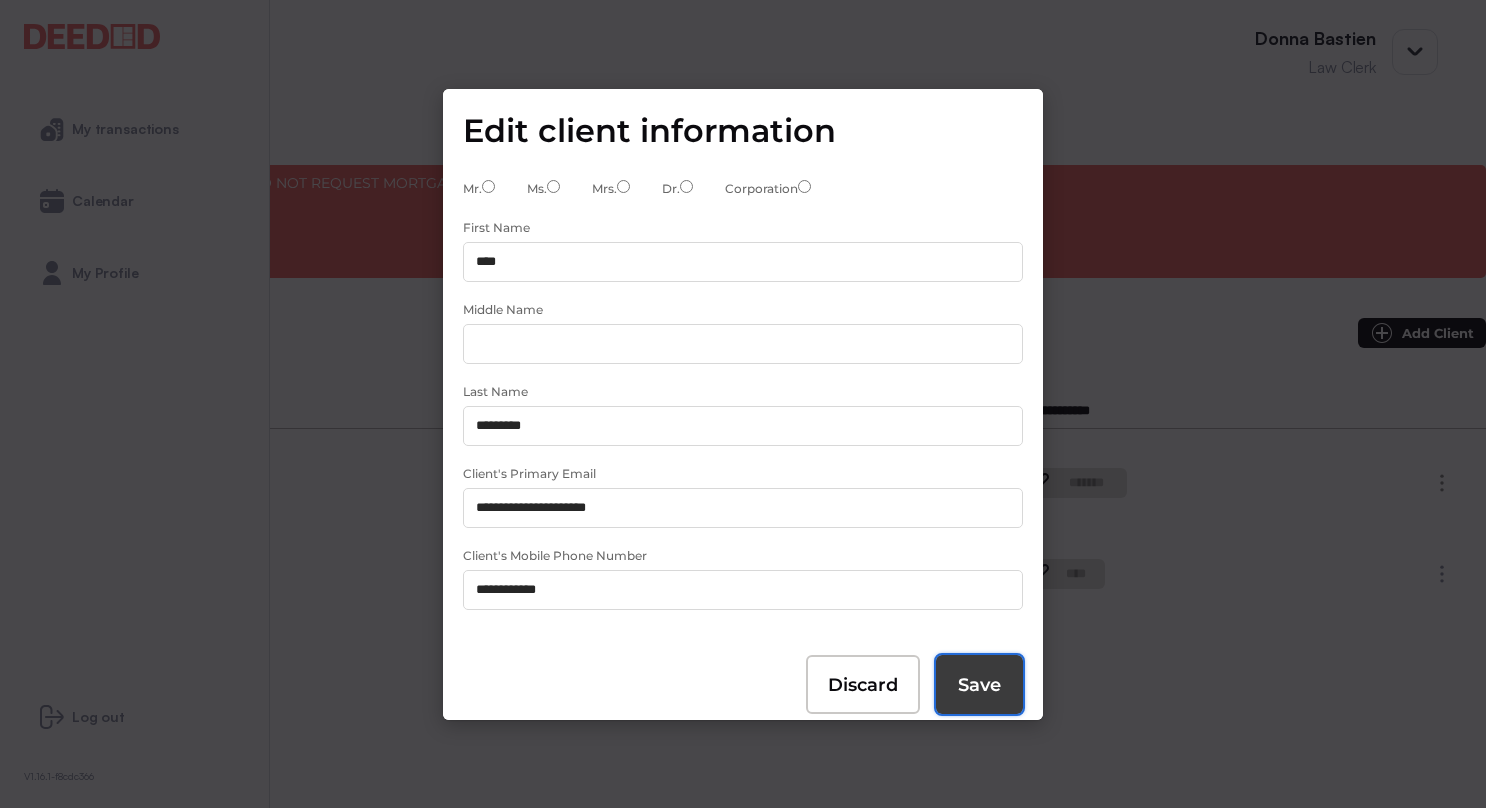 click on "Save" at bounding box center (979, 685) 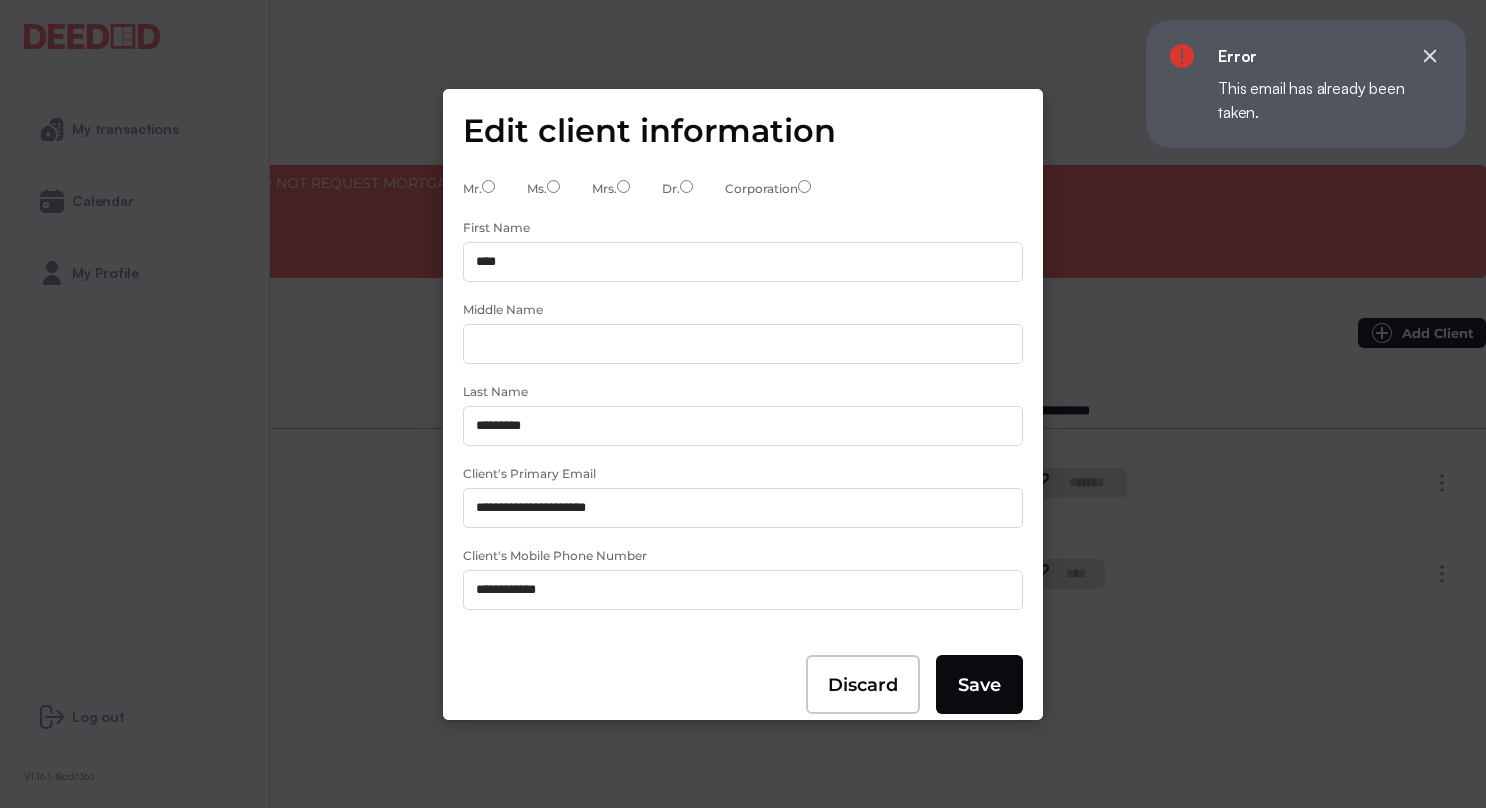 click at bounding box center [1430, 56] 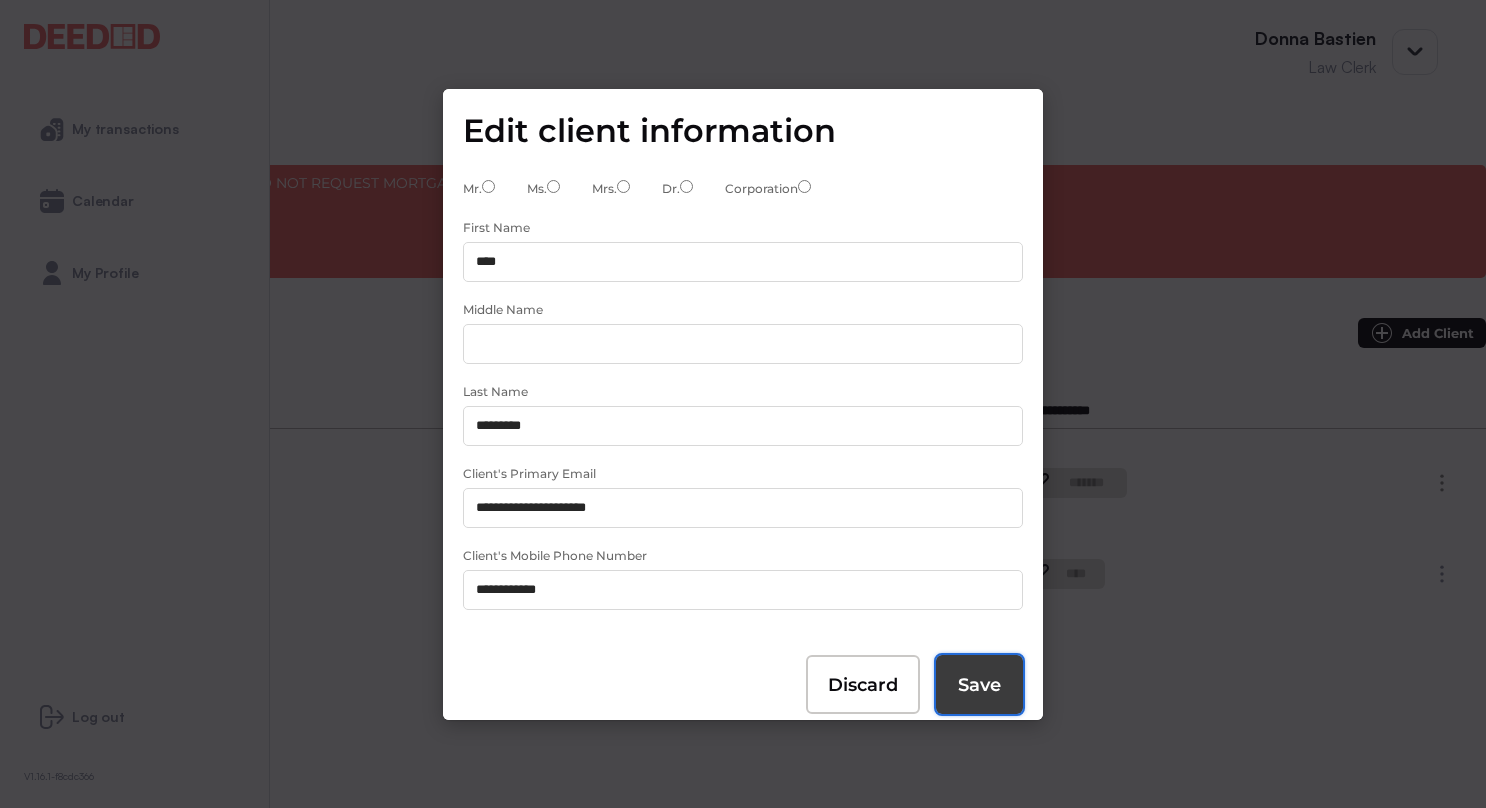 click on "Save" at bounding box center [979, 685] 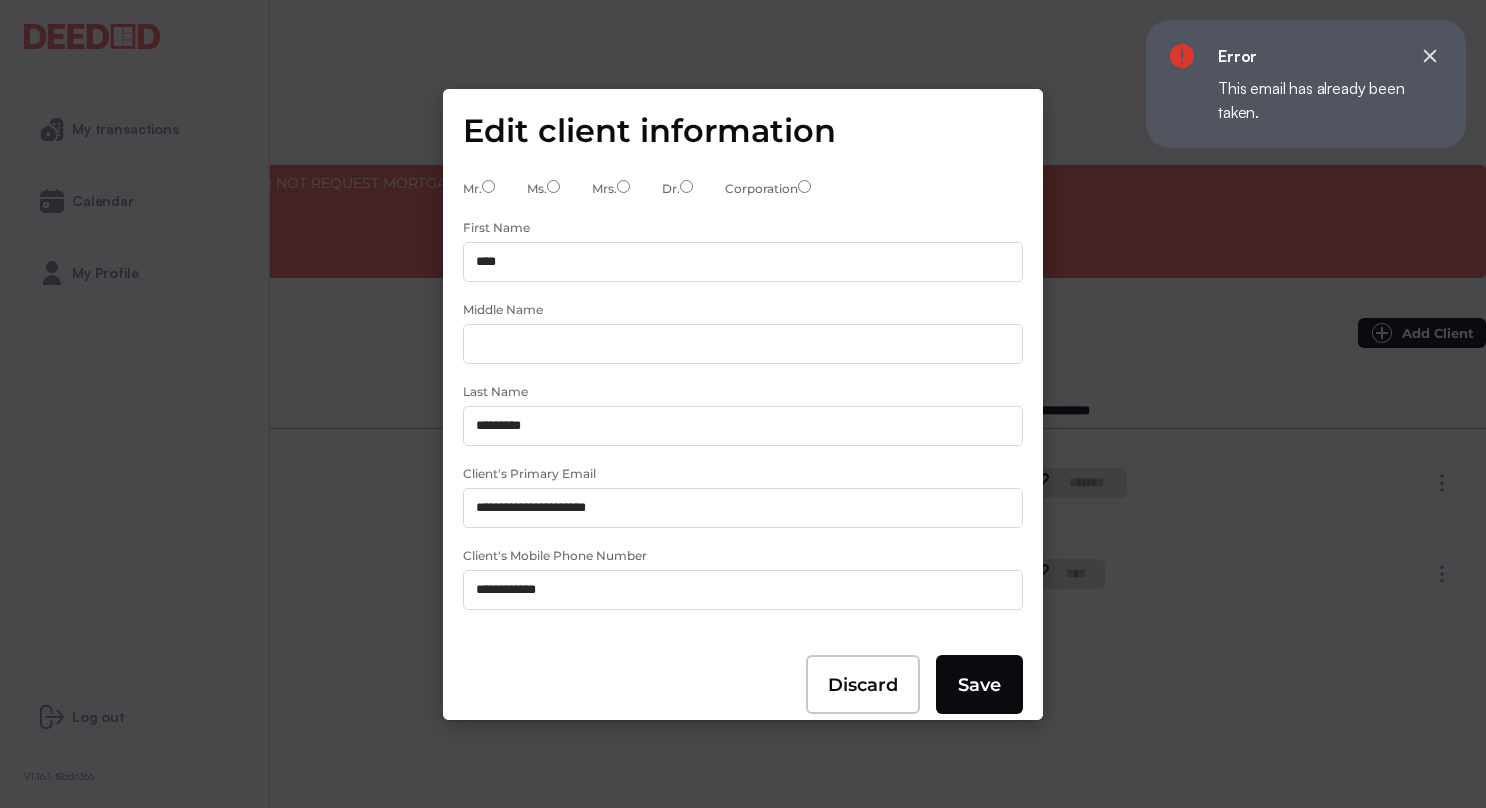 click at bounding box center (1430, 56) 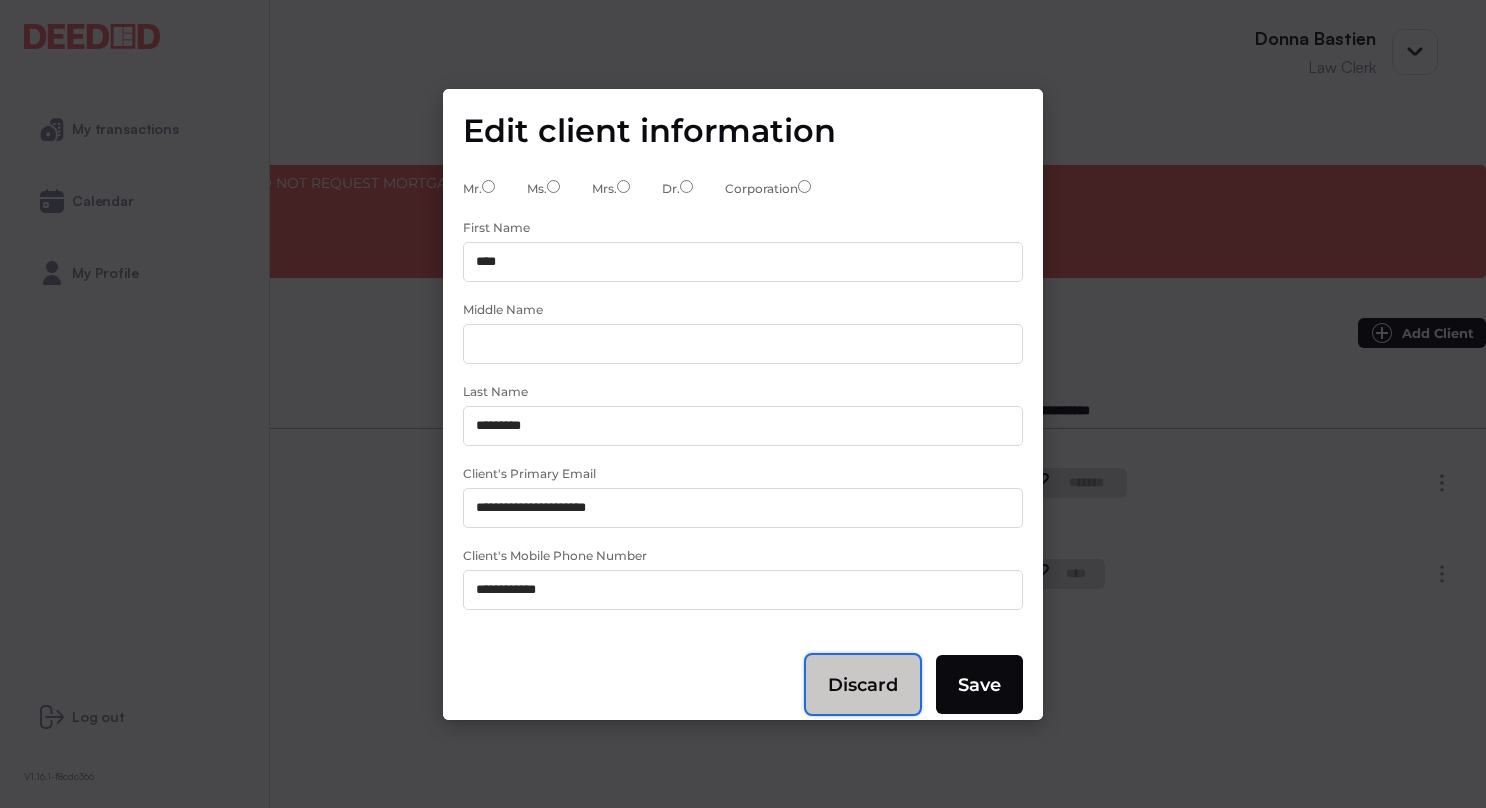 click on "Discard" at bounding box center [863, 685] 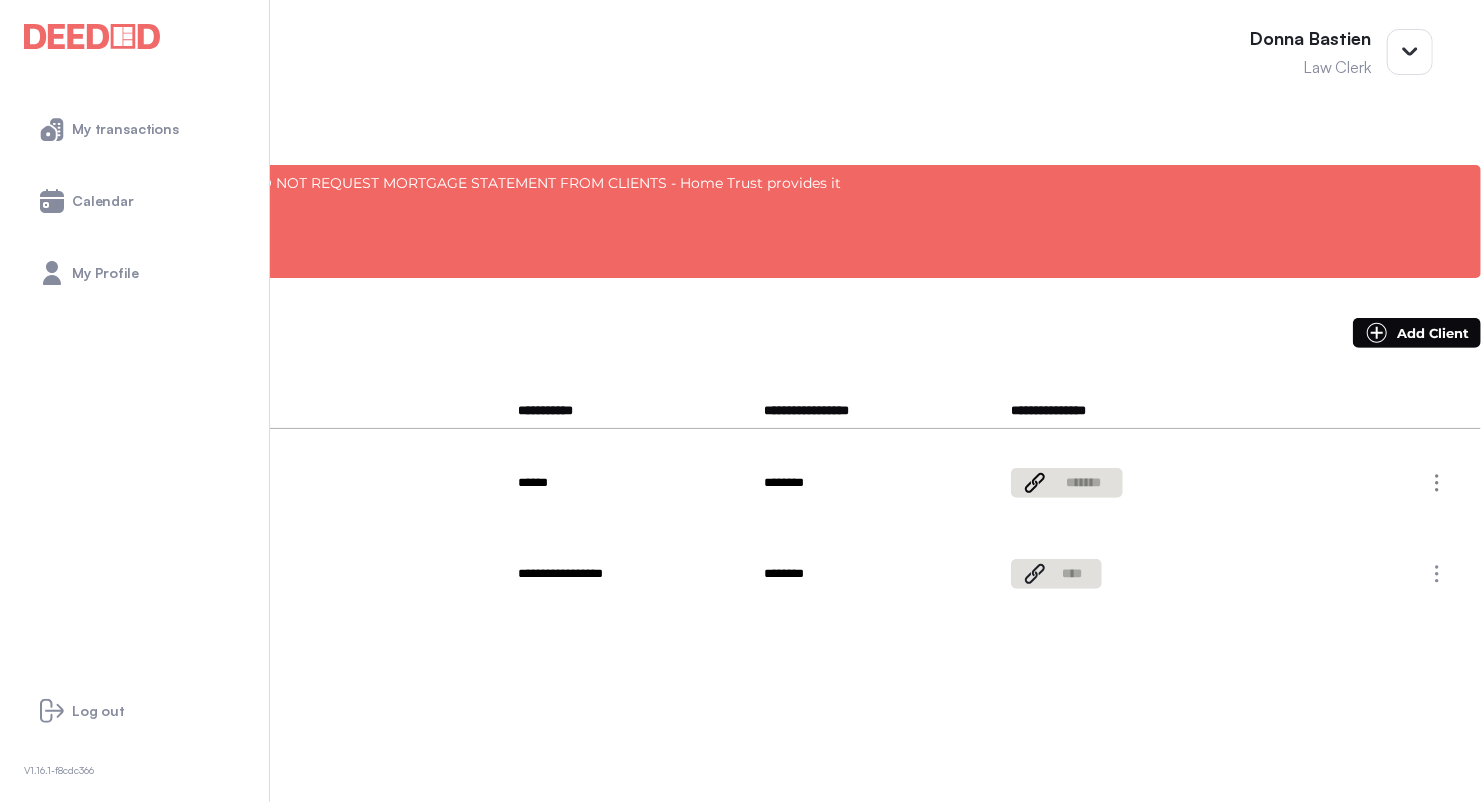 click at bounding box center [1437, 574] 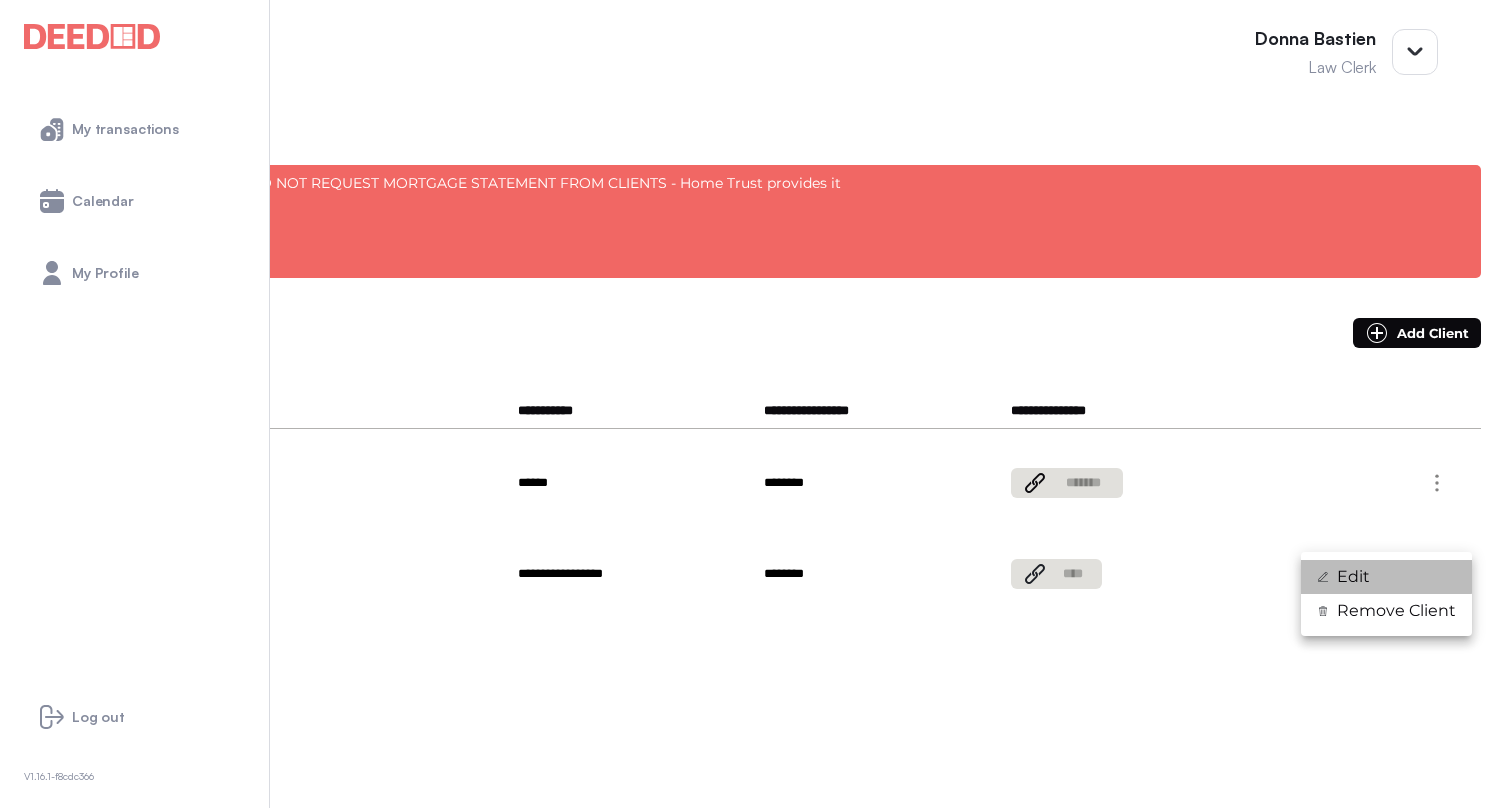 click on "Edit" at bounding box center (1353, 577) 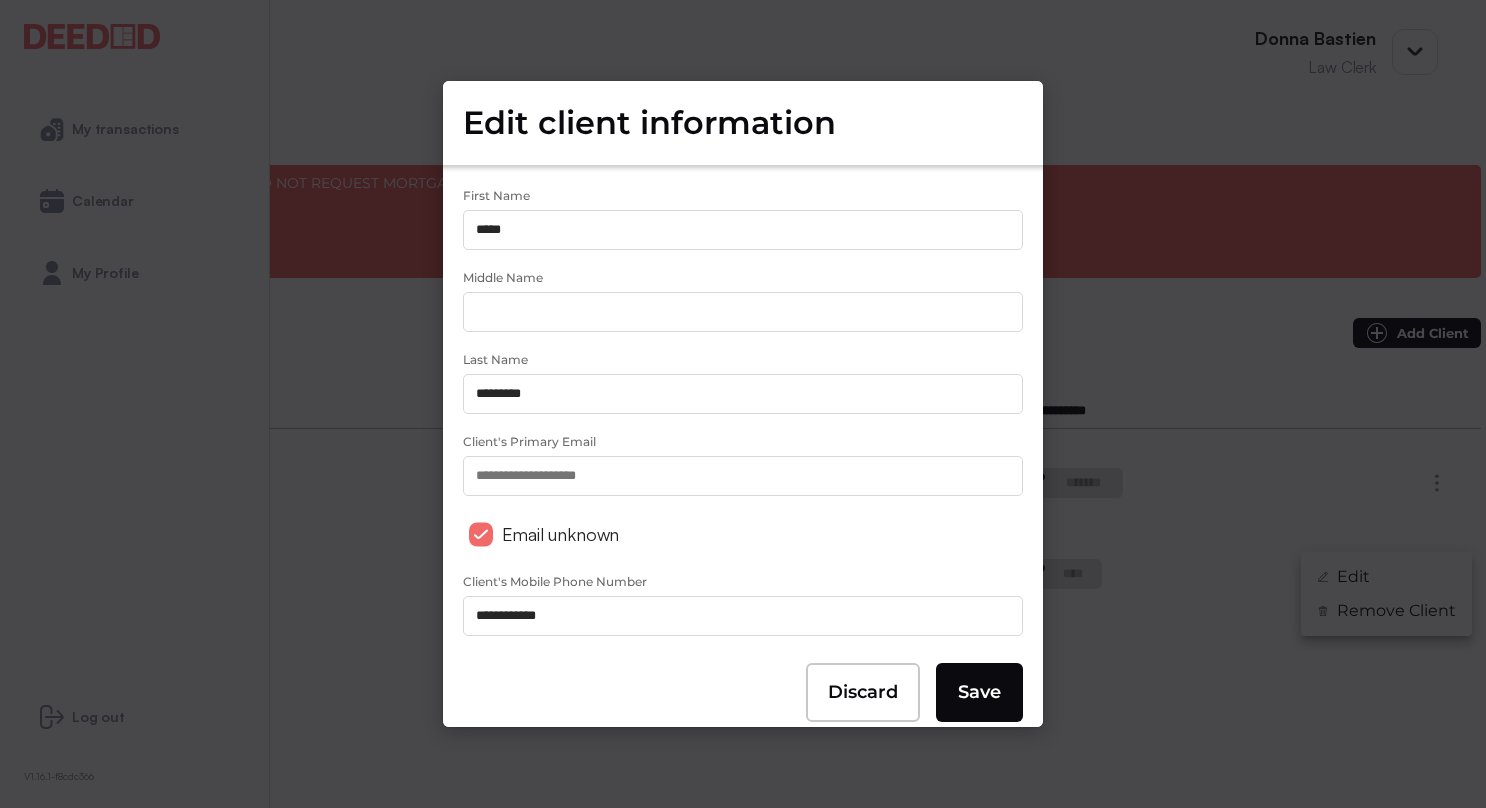 scroll, scrollTop: 42, scrollLeft: 0, axis: vertical 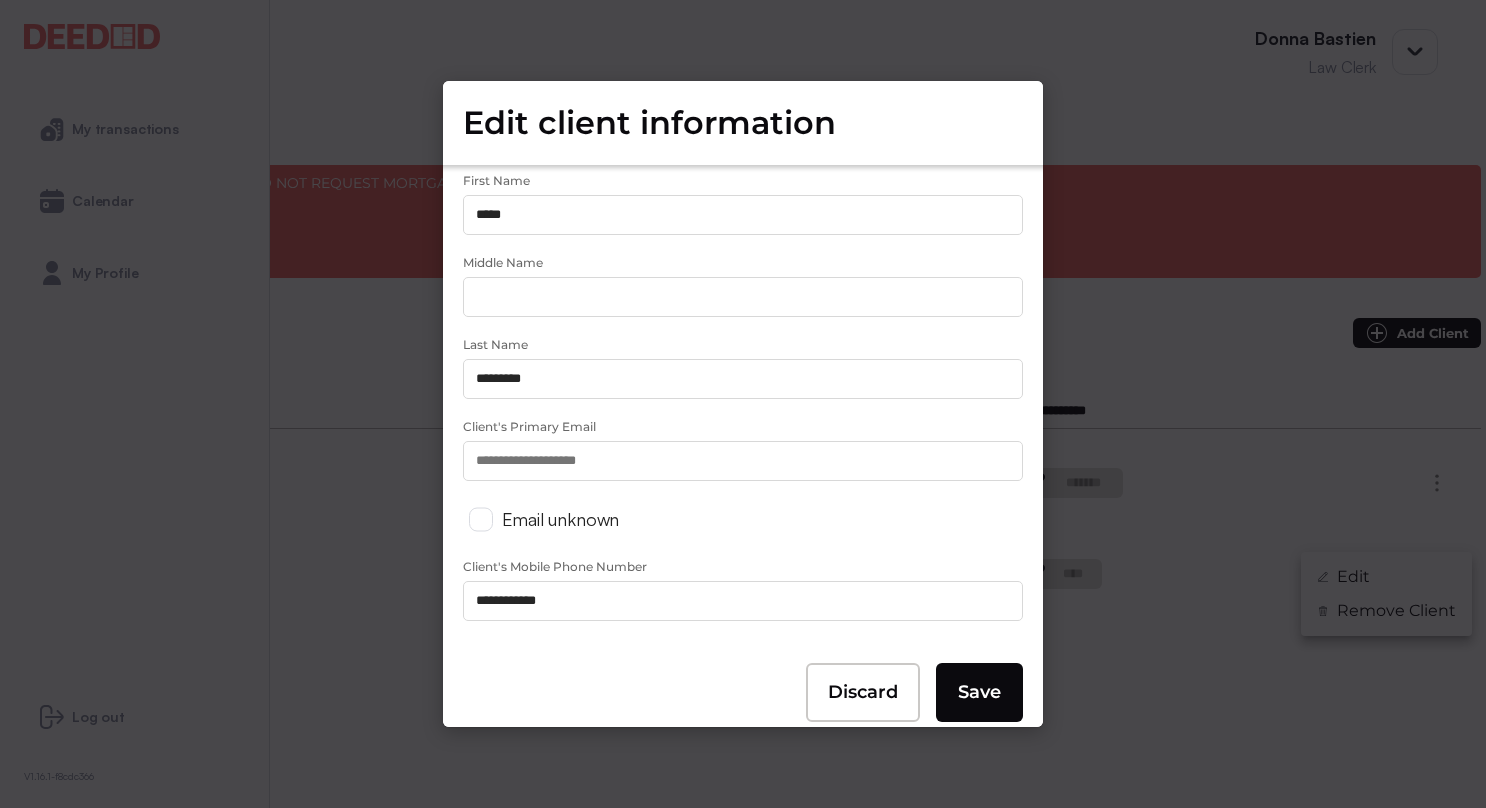 click on "Client's Primary Email" at bounding box center (743, 461) 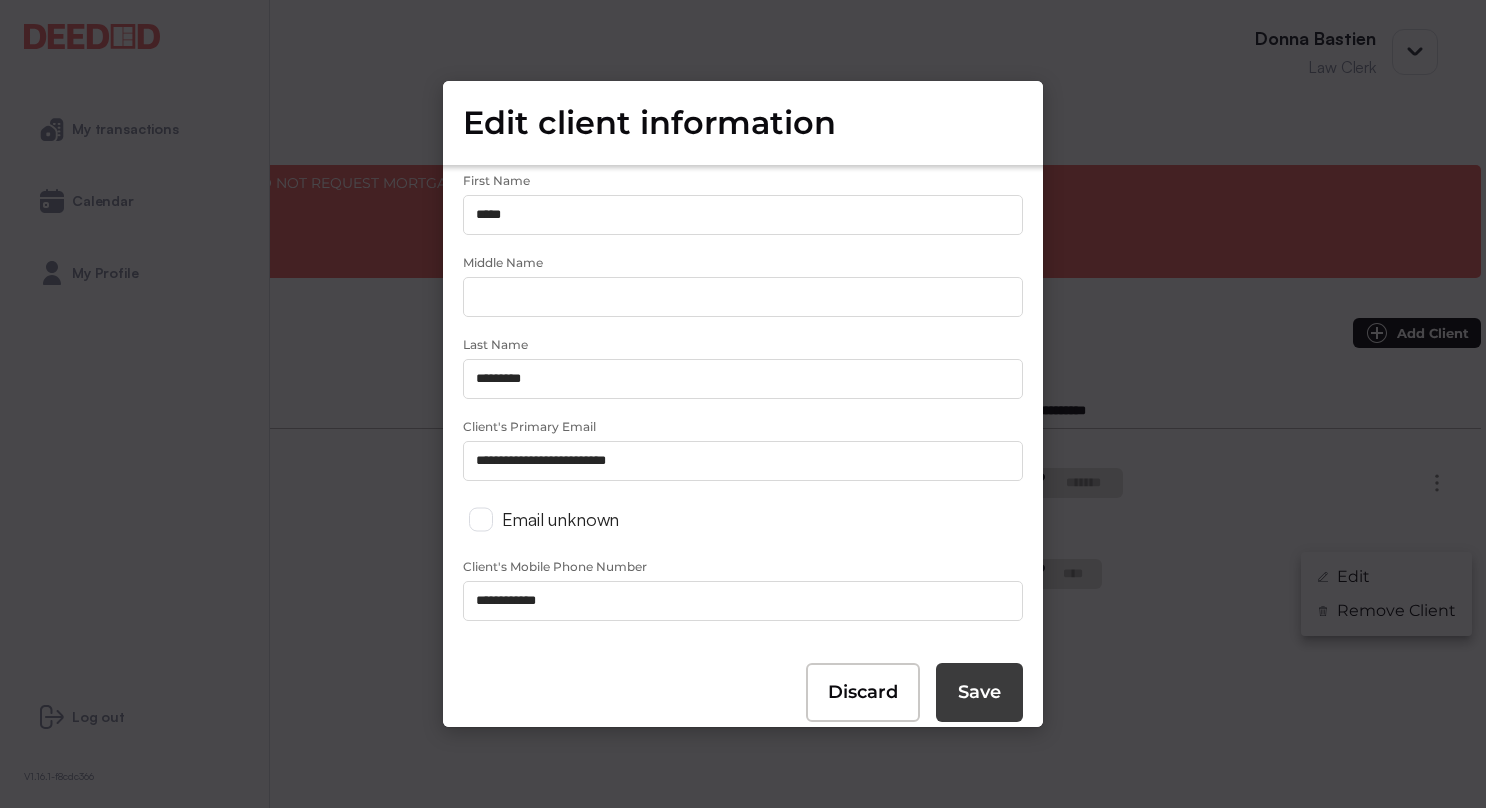 type on "**********" 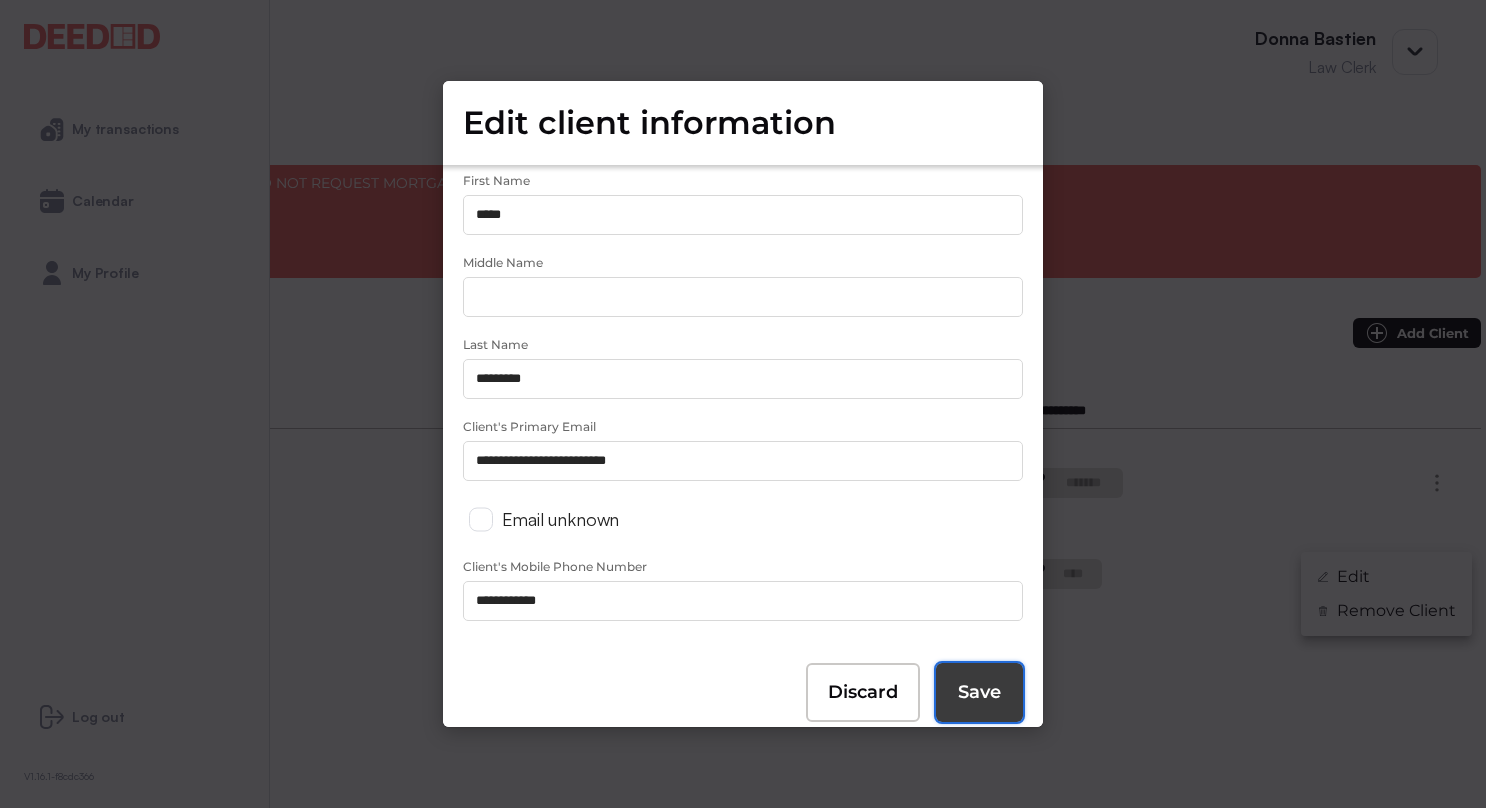 click on "Save" at bounding box center [979, 692] 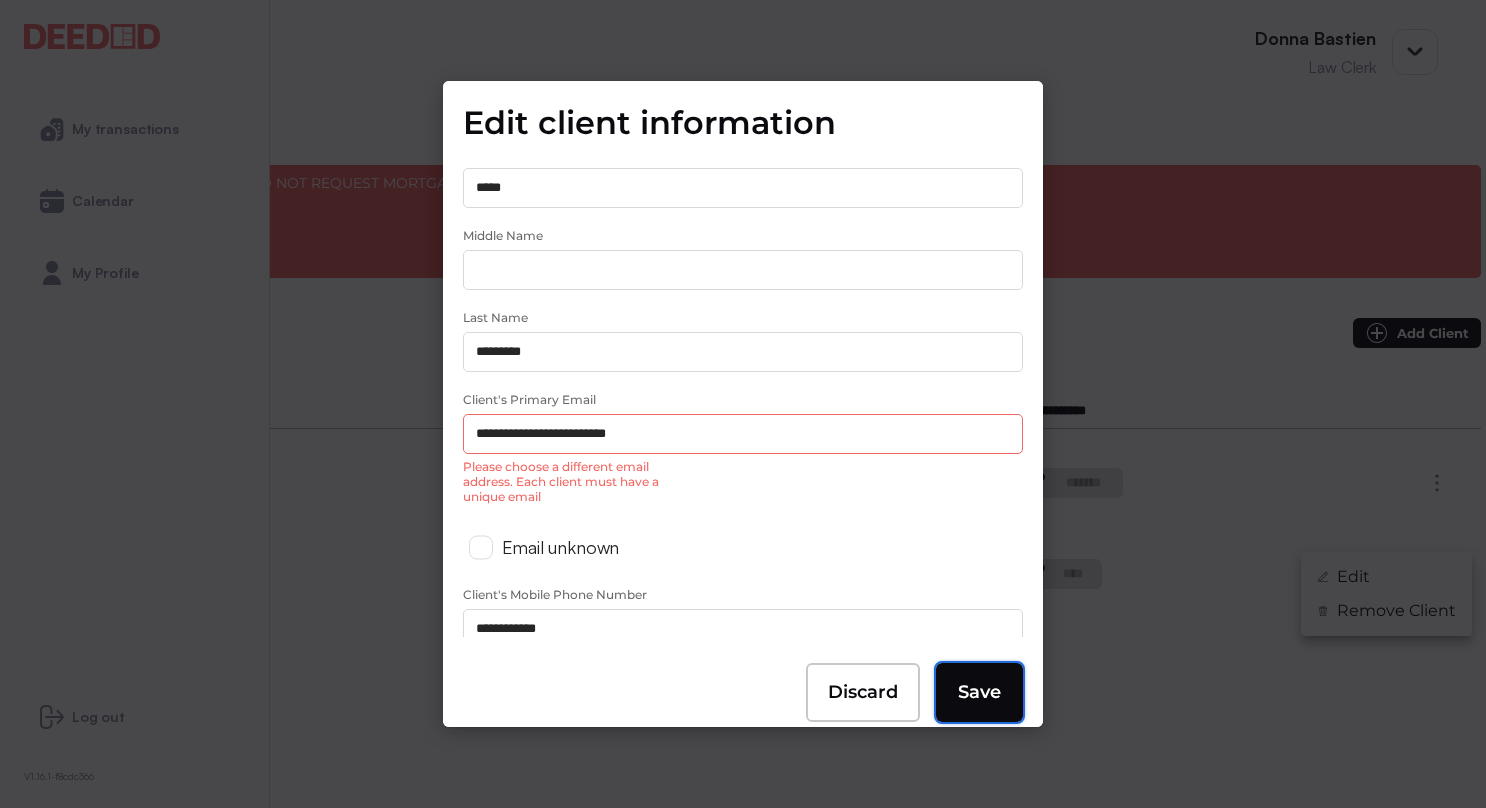 scroll, scrollTop: 96, scrollLeft: 0, axis: vertical 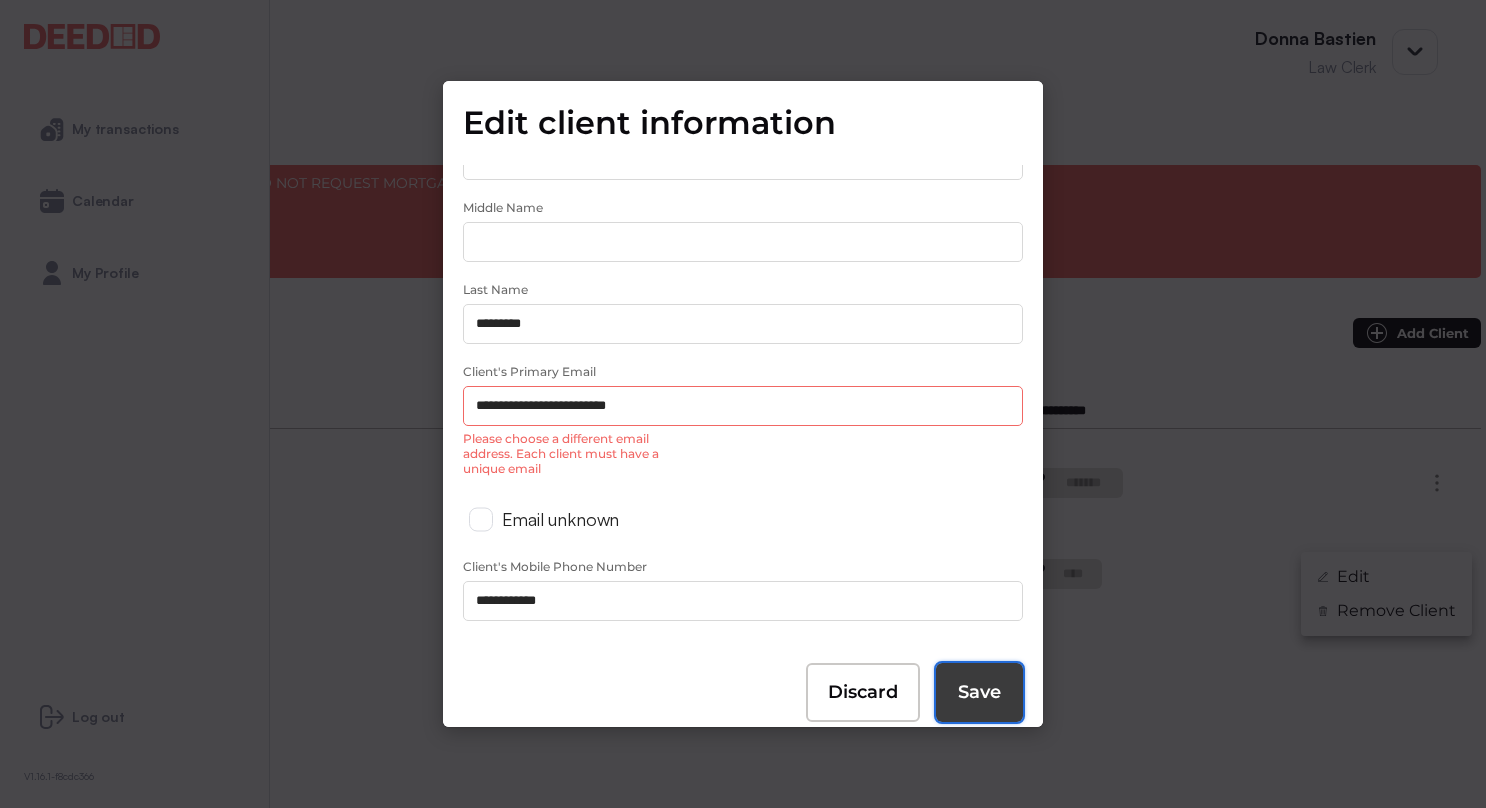 click on "Save" at bounding box center [979, 692] 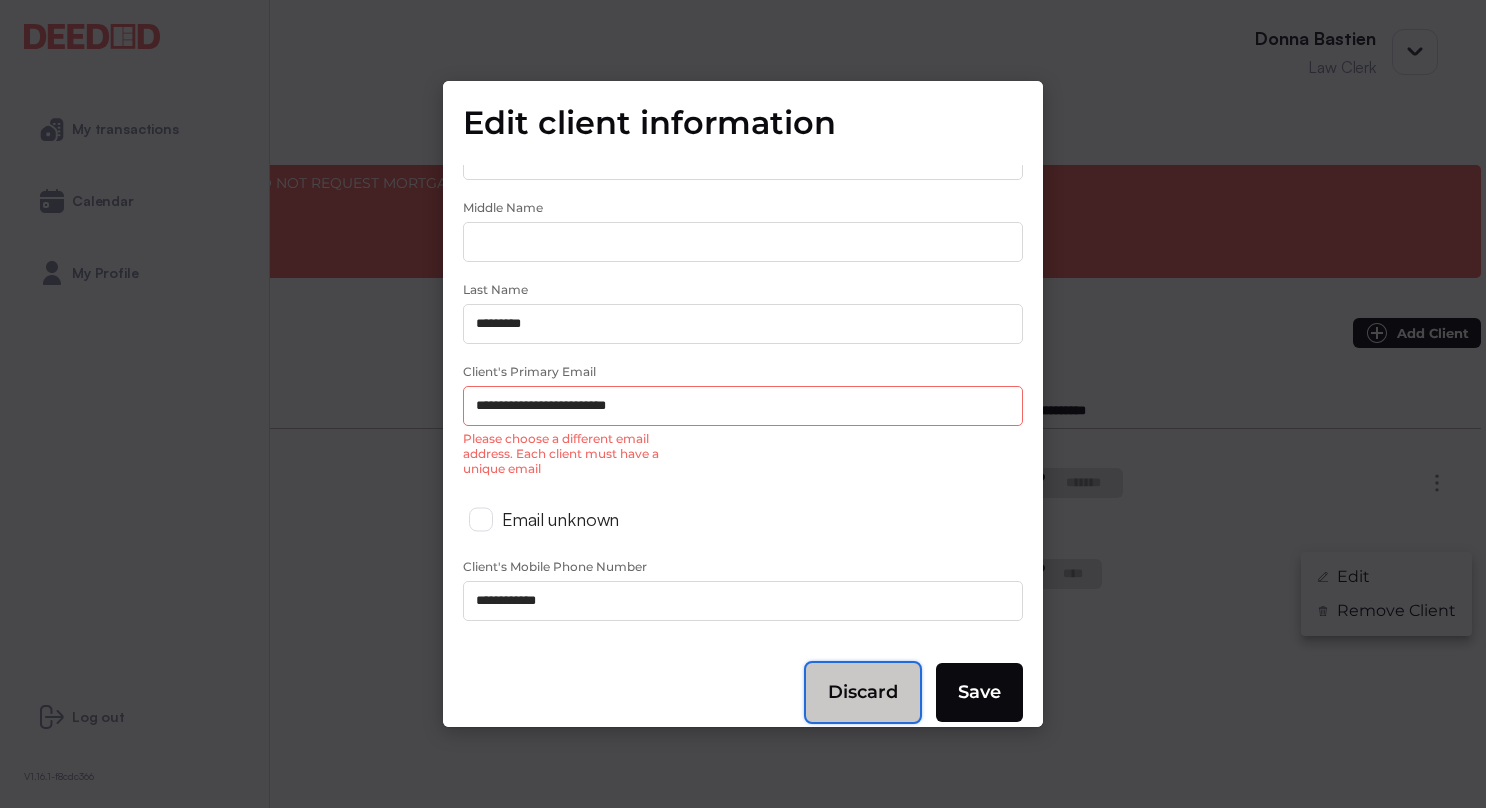 click on "Discard" at bounding box center (863, 692) 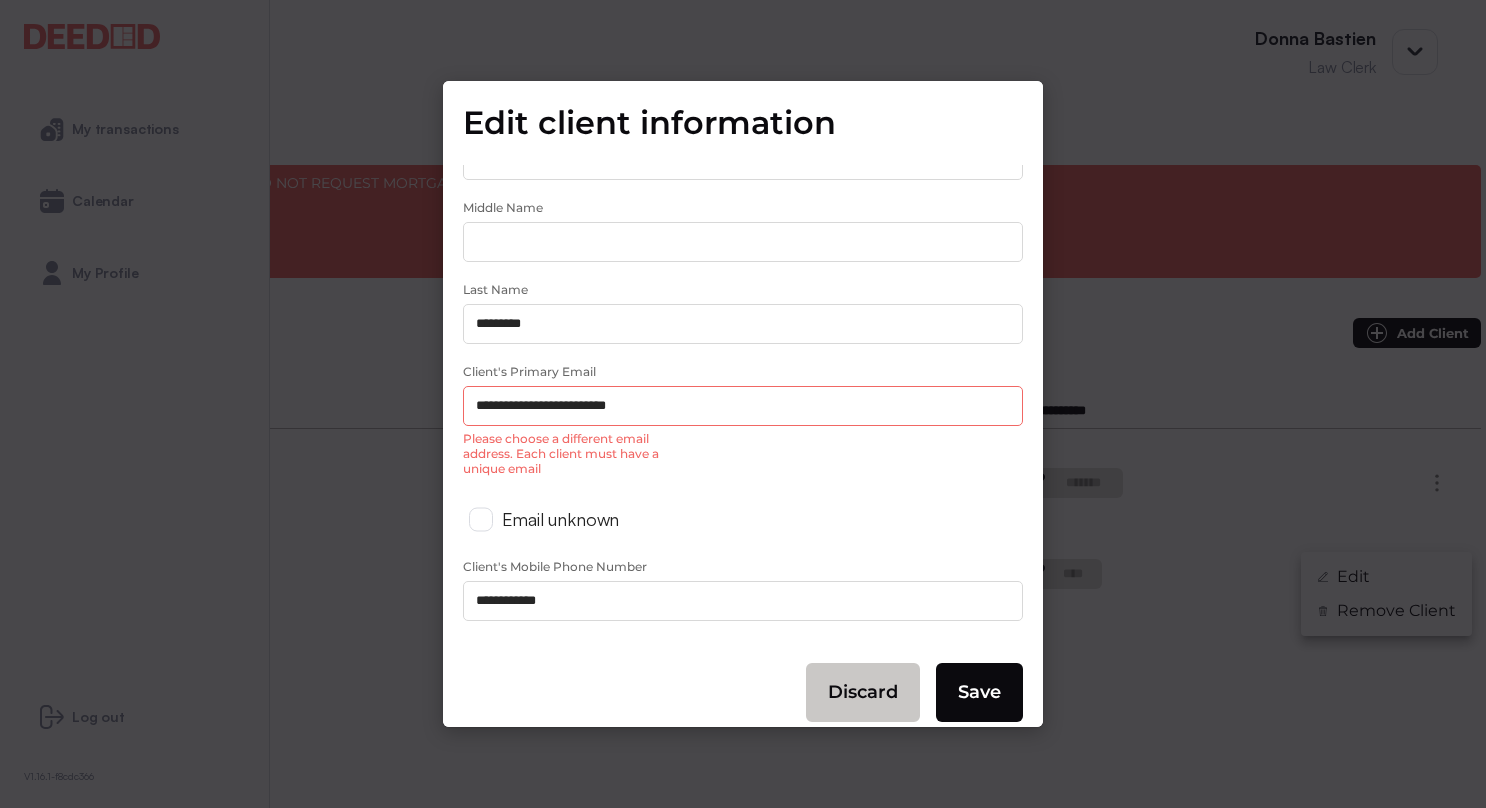 scroll, scrollTop: 0, scrollLeft: 0, axis: both 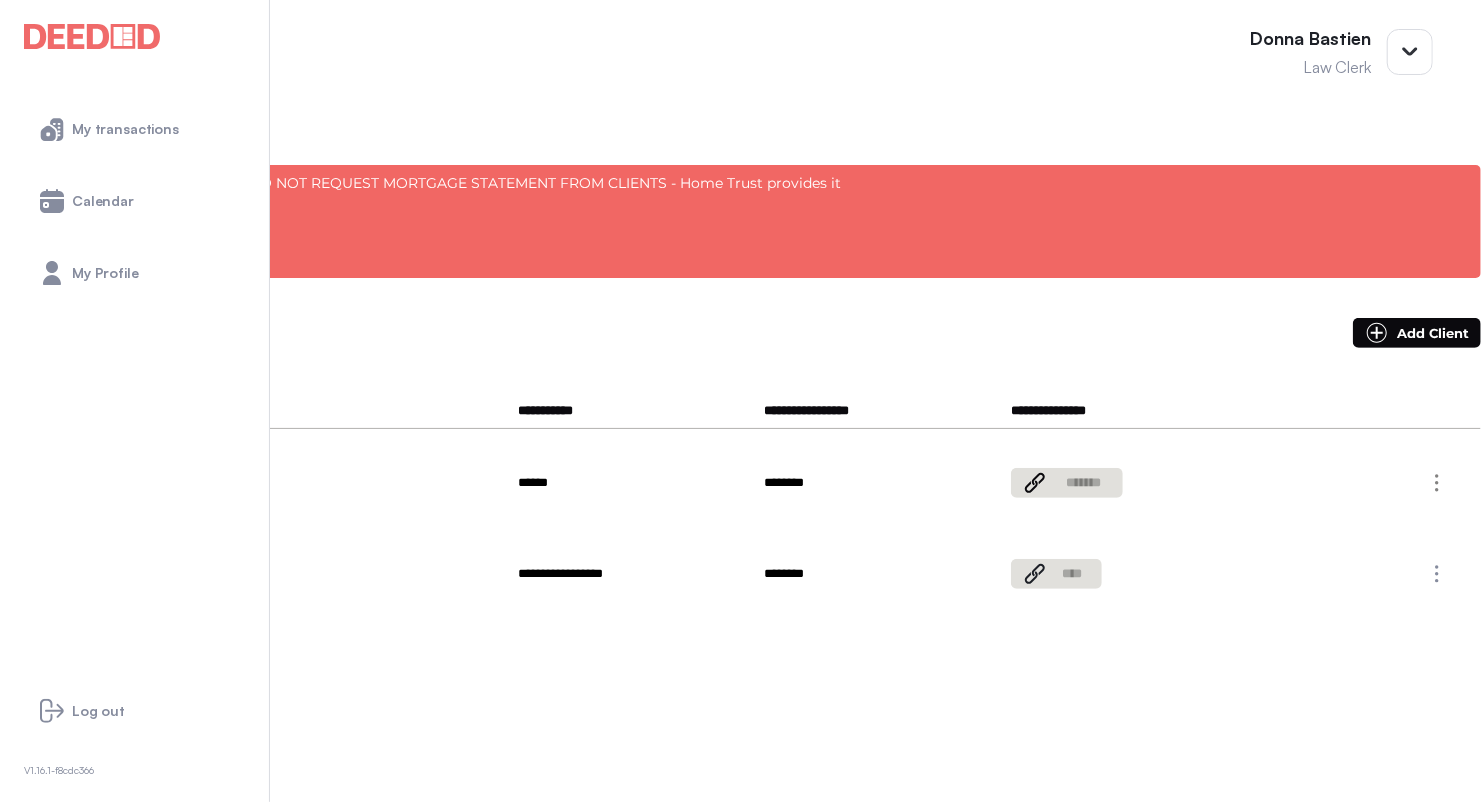 click at bounding box center [251, 478] 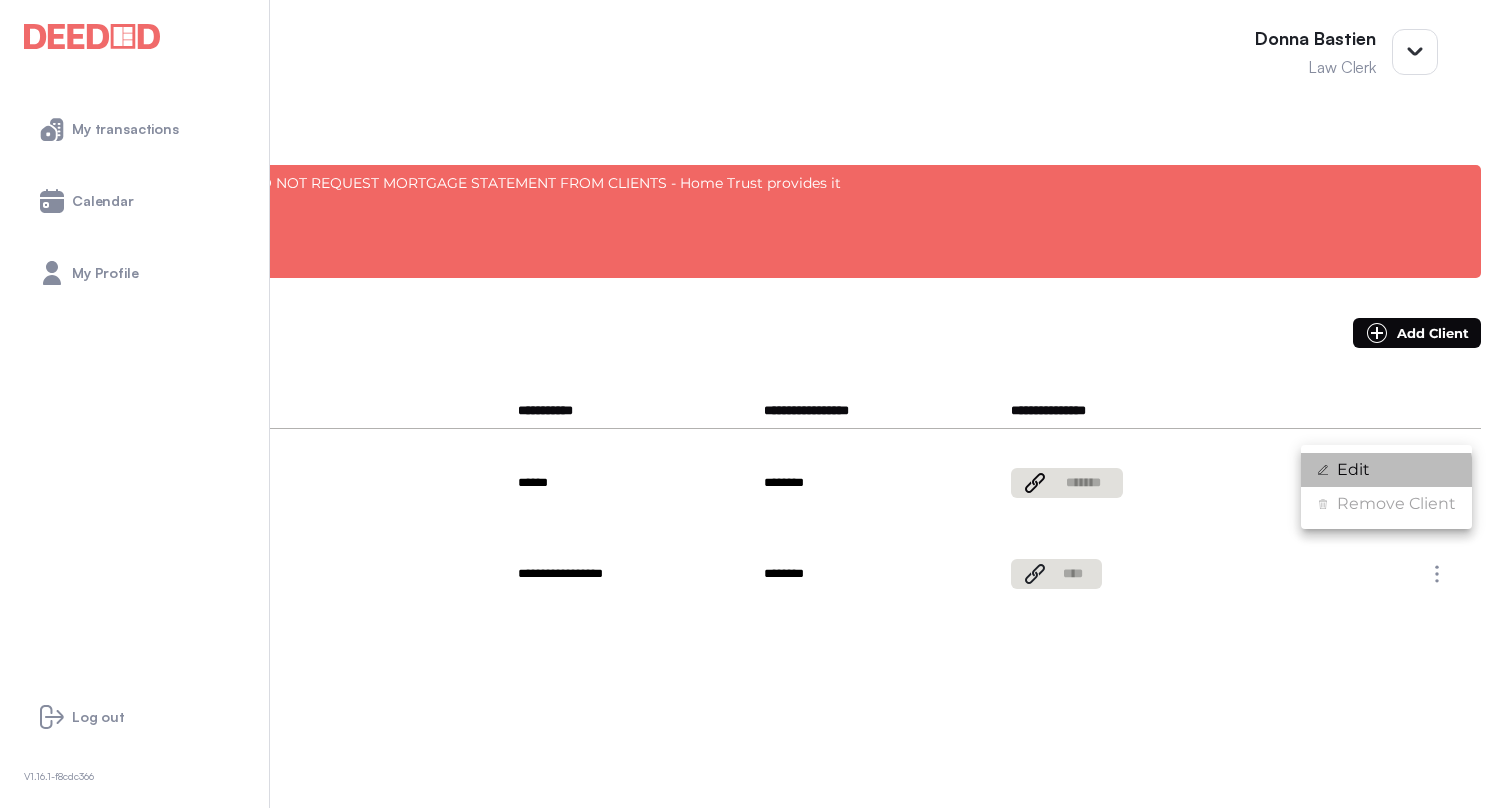 click on "Edit" at bounding box center [1353, 470] 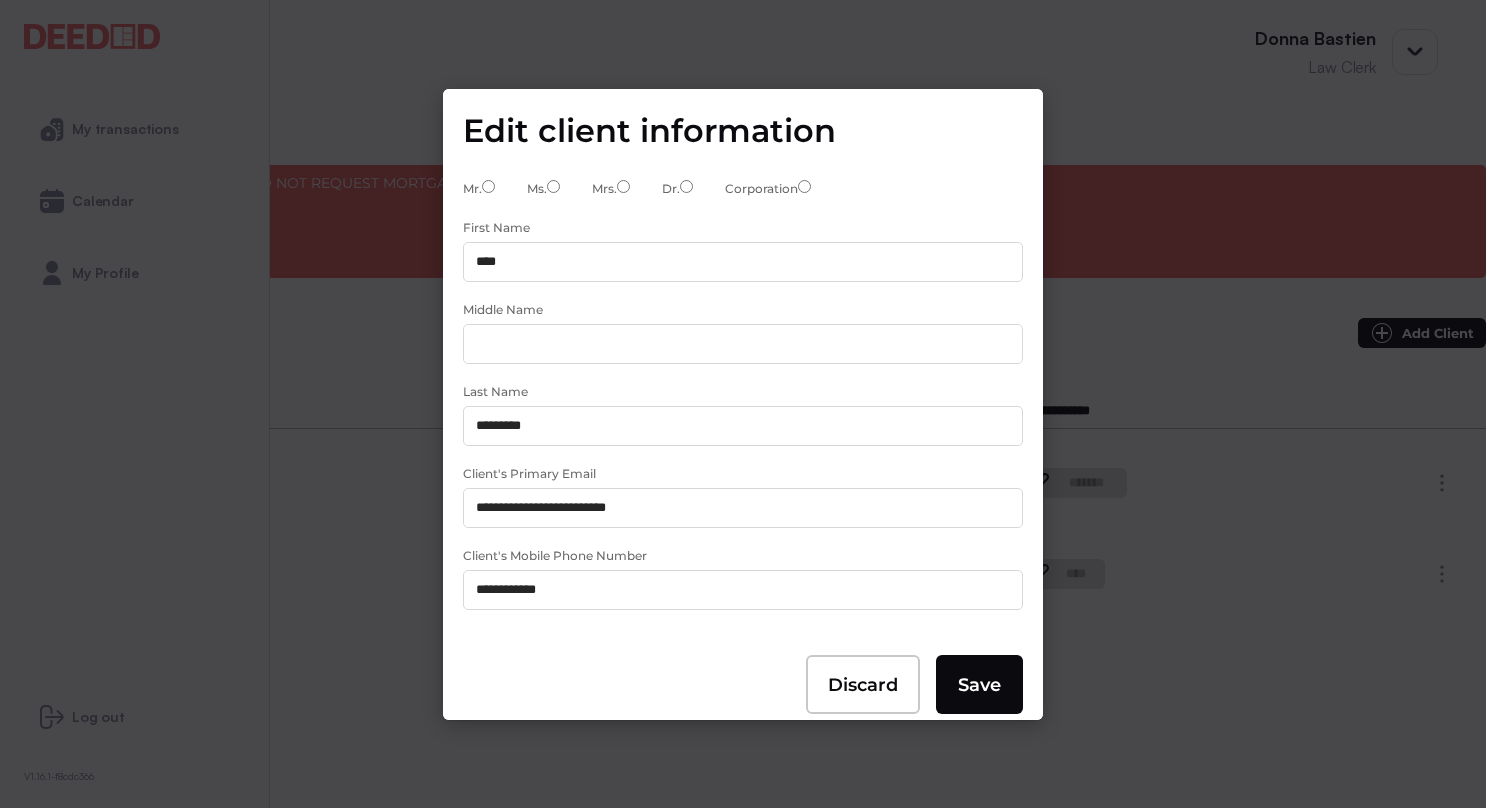 drag, startPoint x: 690, startPoint y: 509, endPoint x: 582, endPoint y: 513, distance: 108.07405 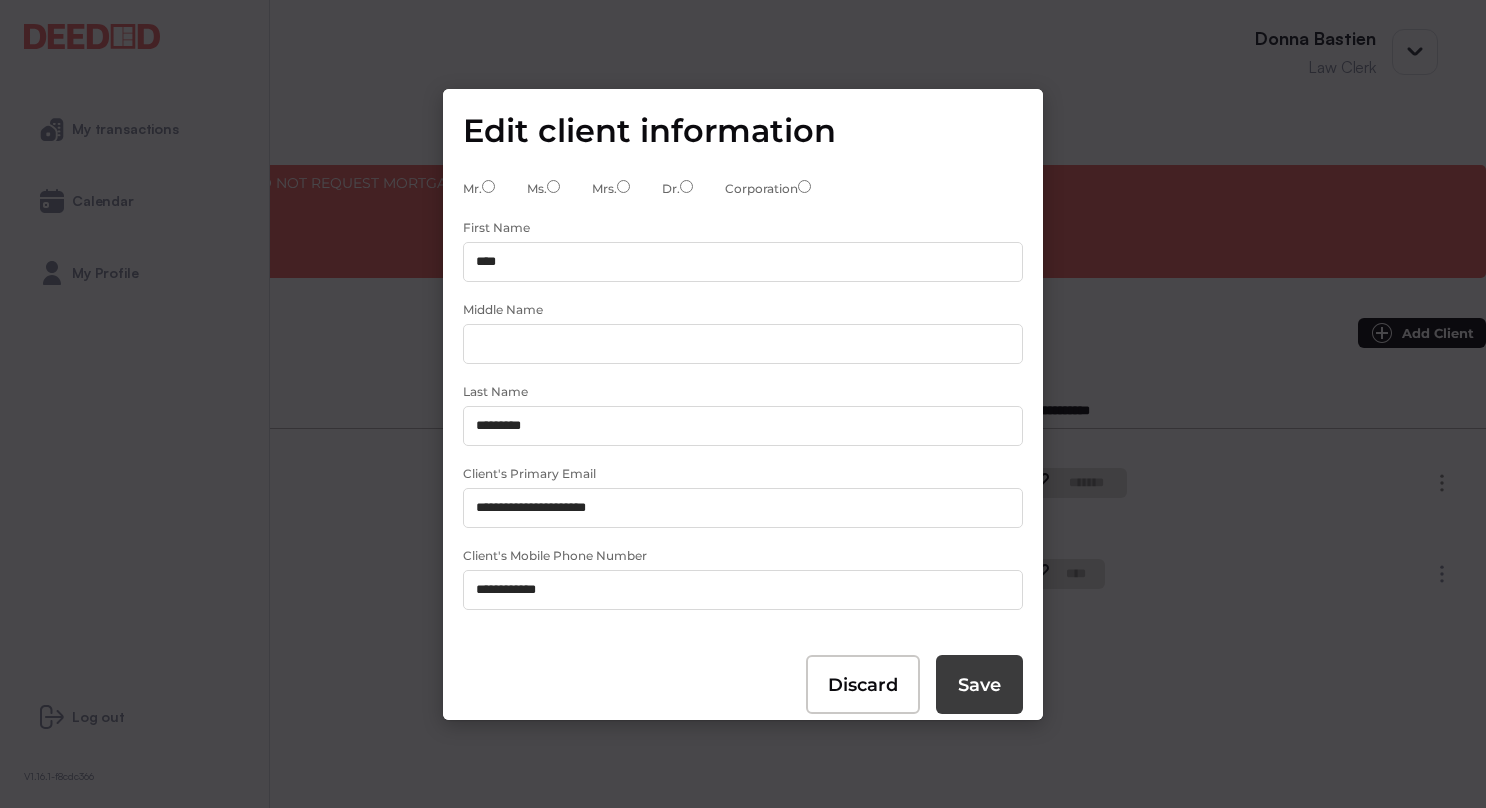 type on "**********" 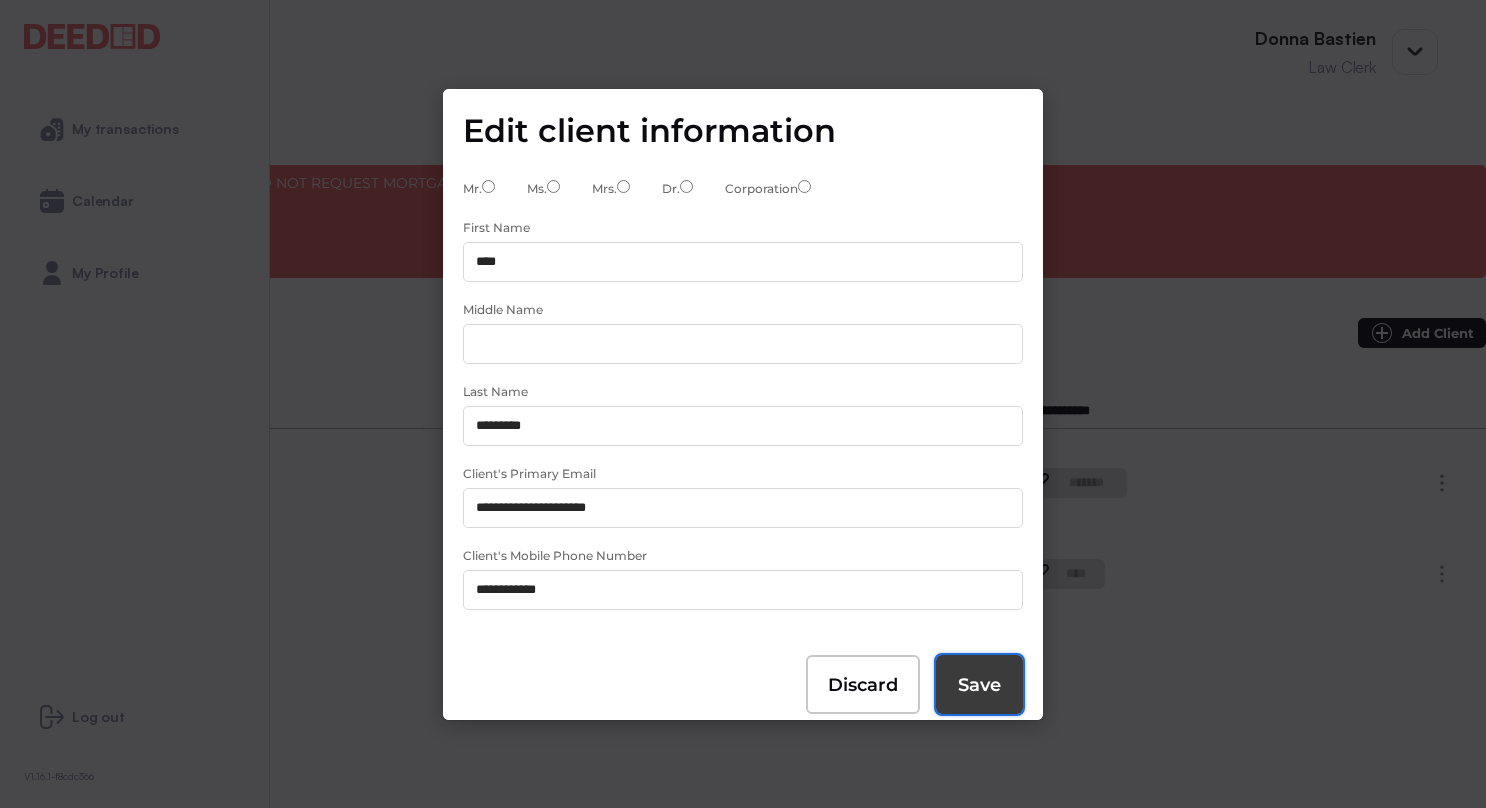 click on "Save" at bounding box center (979, 685) 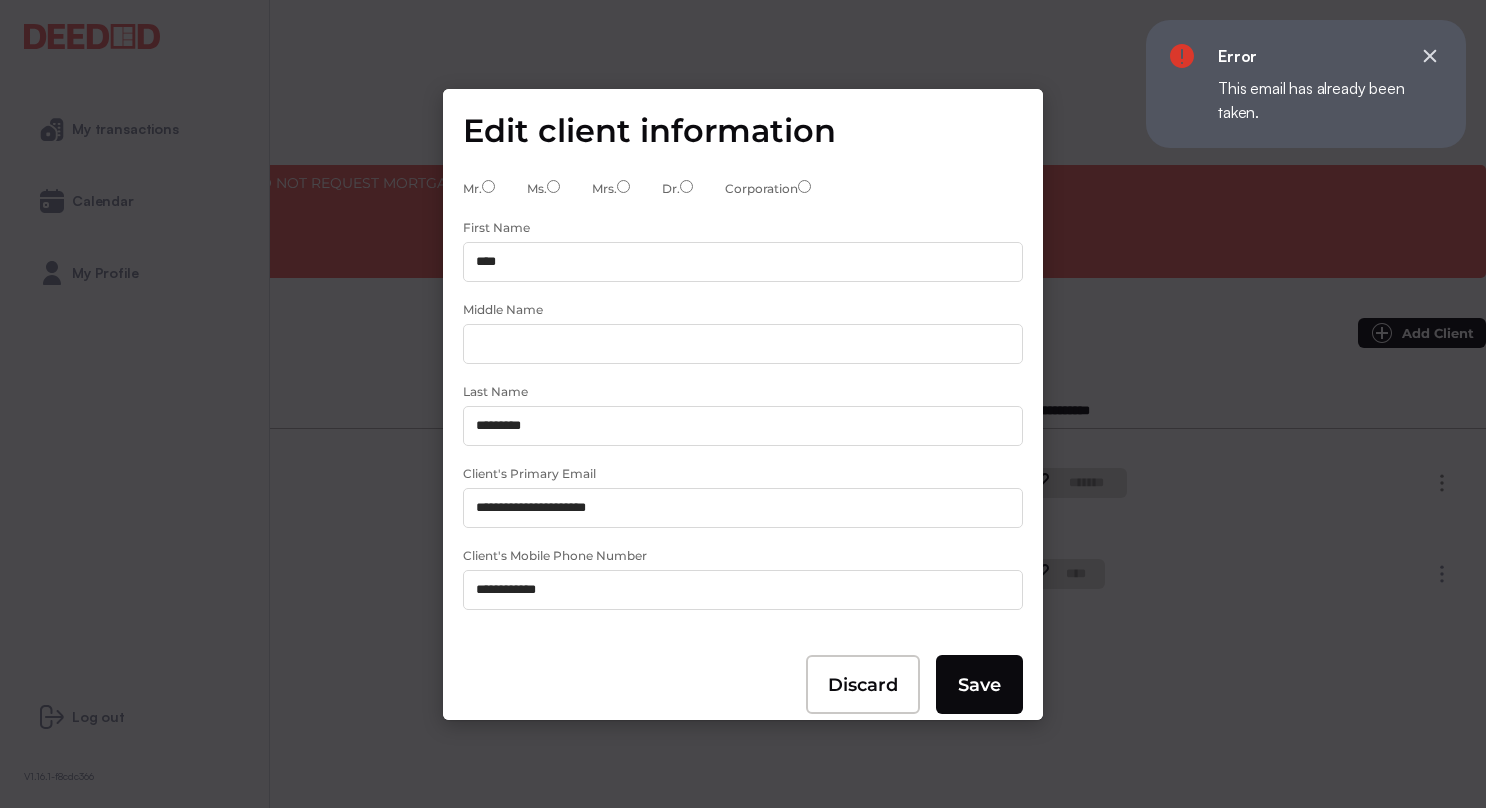 click at bounding box center [1430, 56] 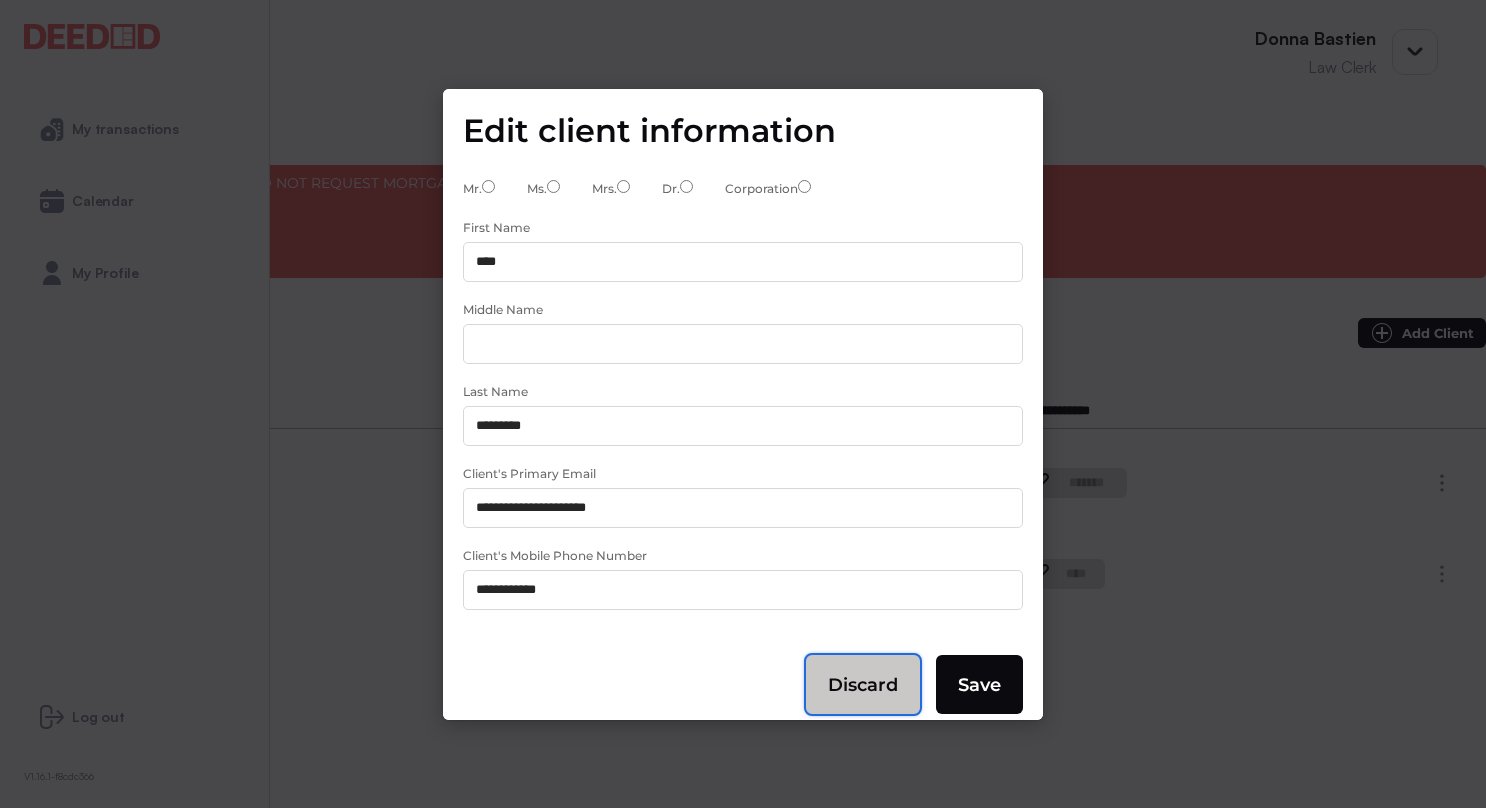 click on "Discard" at bounding box center (863, 684) 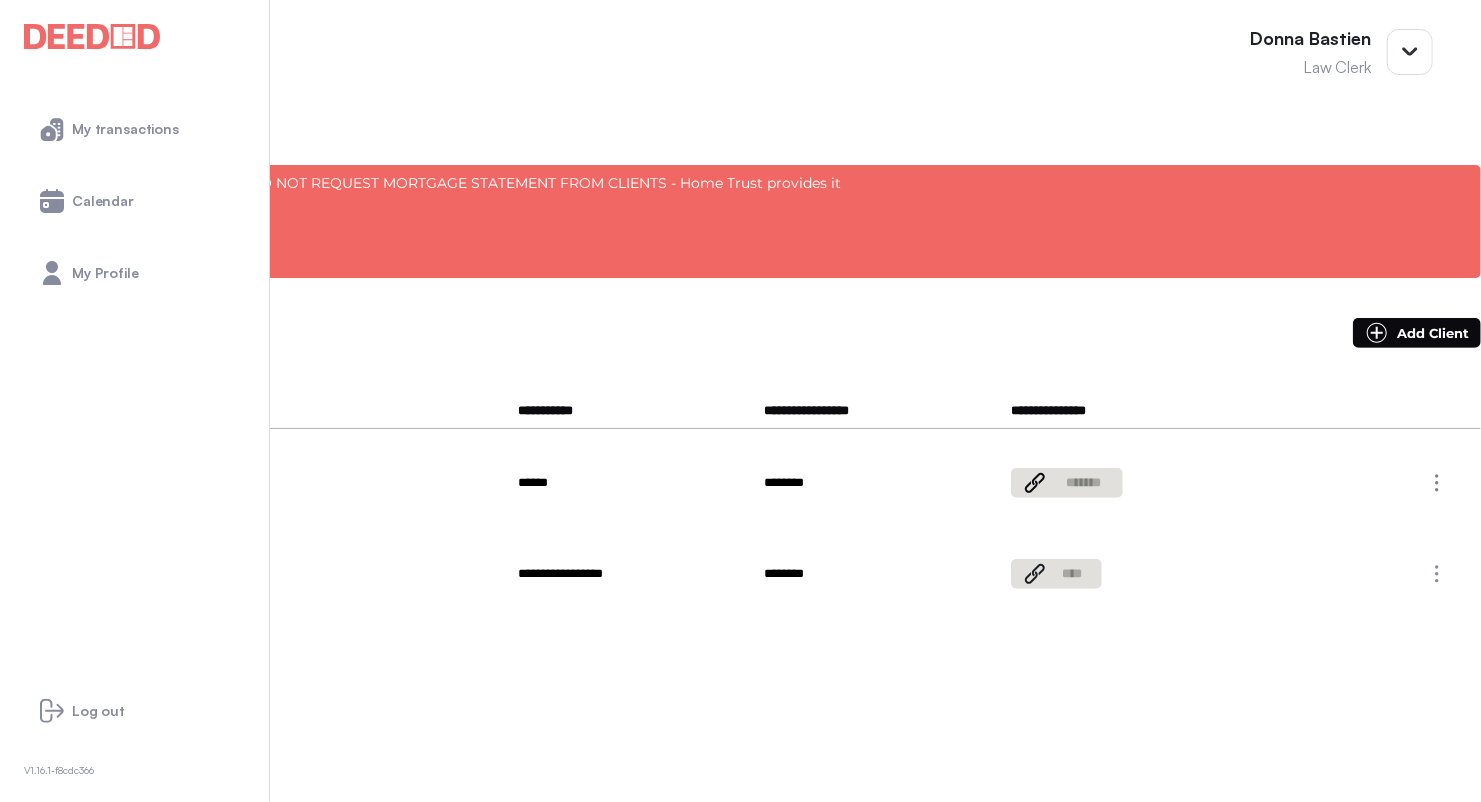 click at bounding box center (1437, 483) 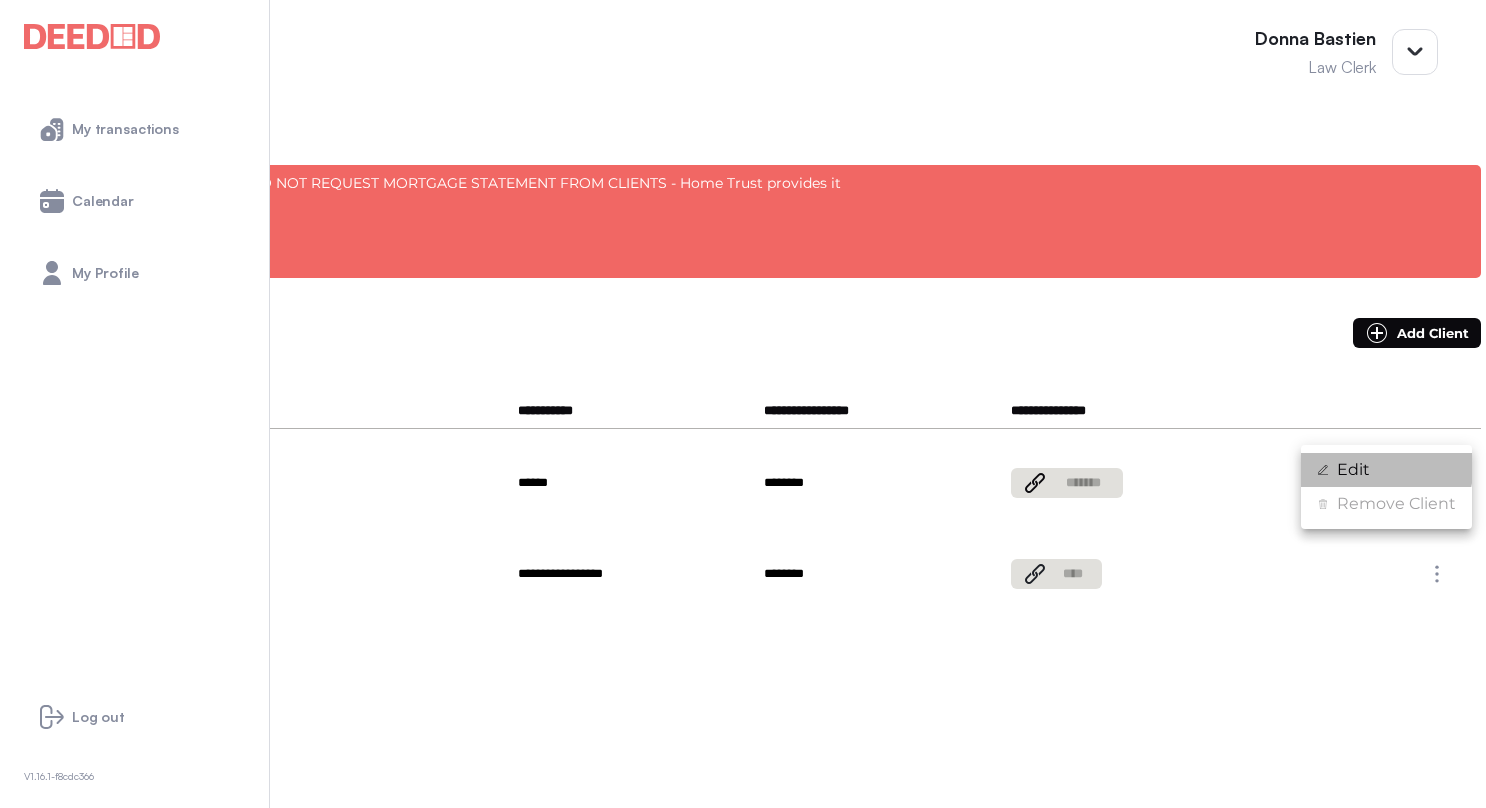 click on "Edit" at bounding box center [1353, 470] 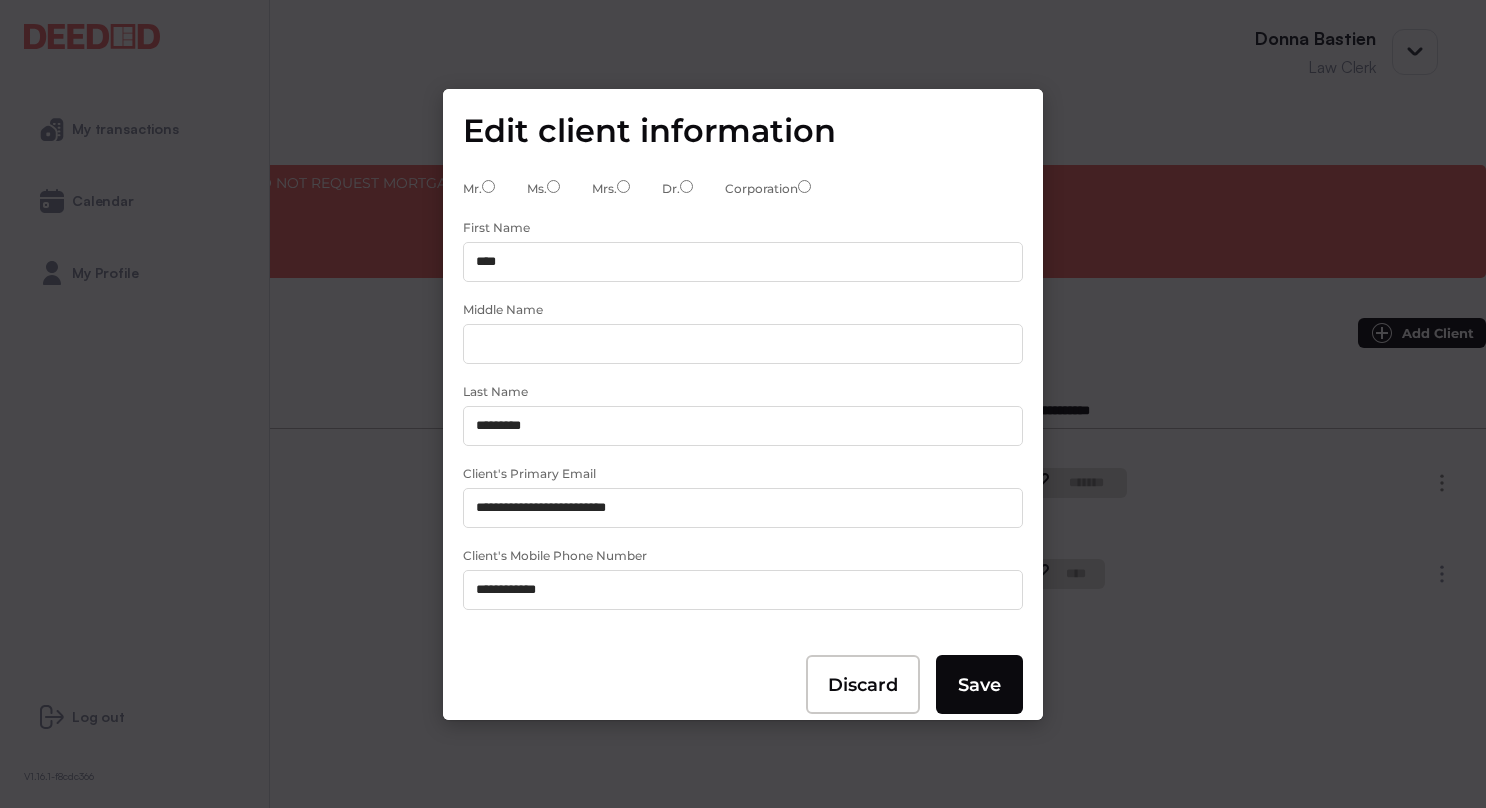 click on "**********" at bounding box center (743, 508) 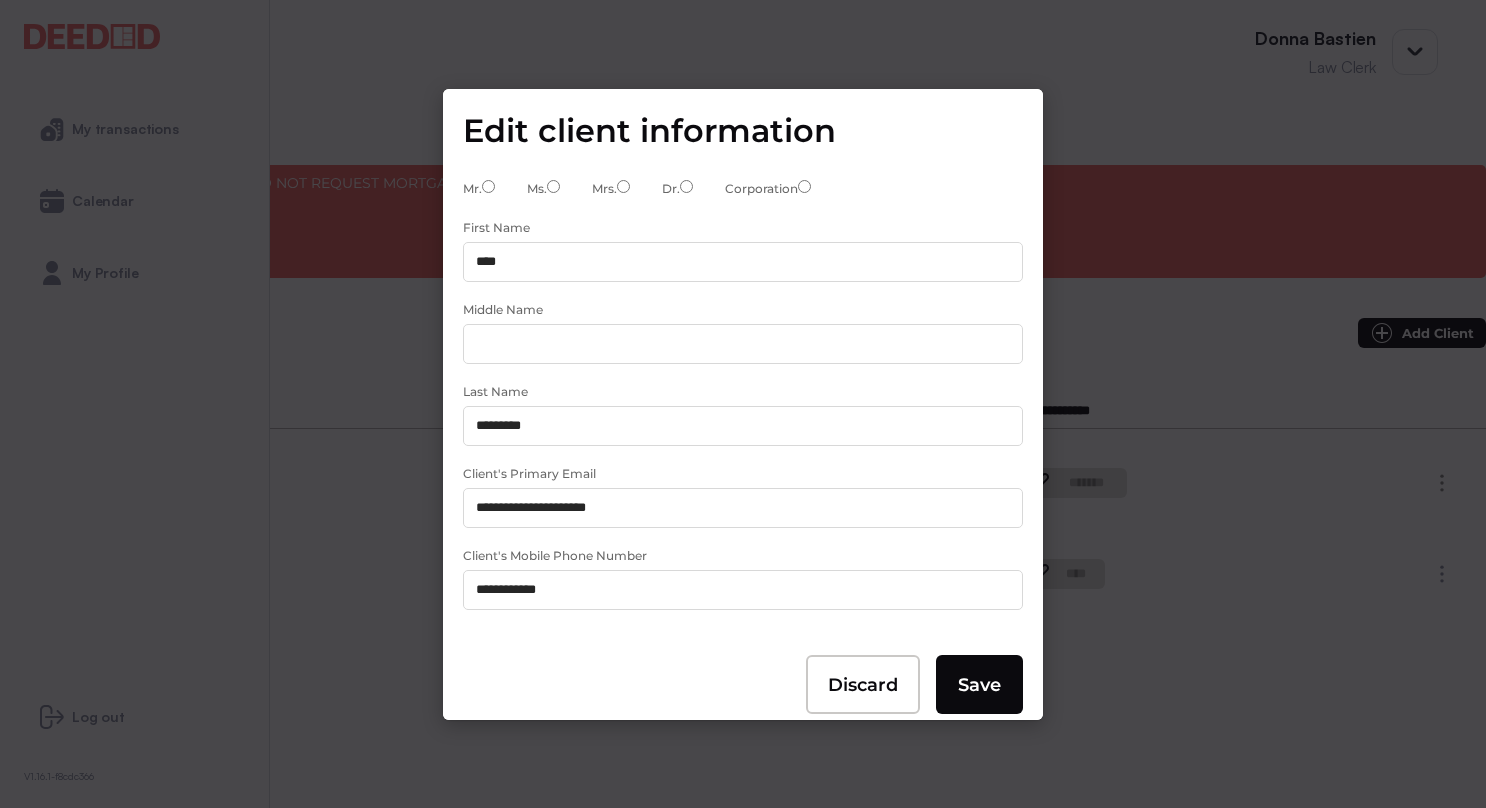 type on "**********" 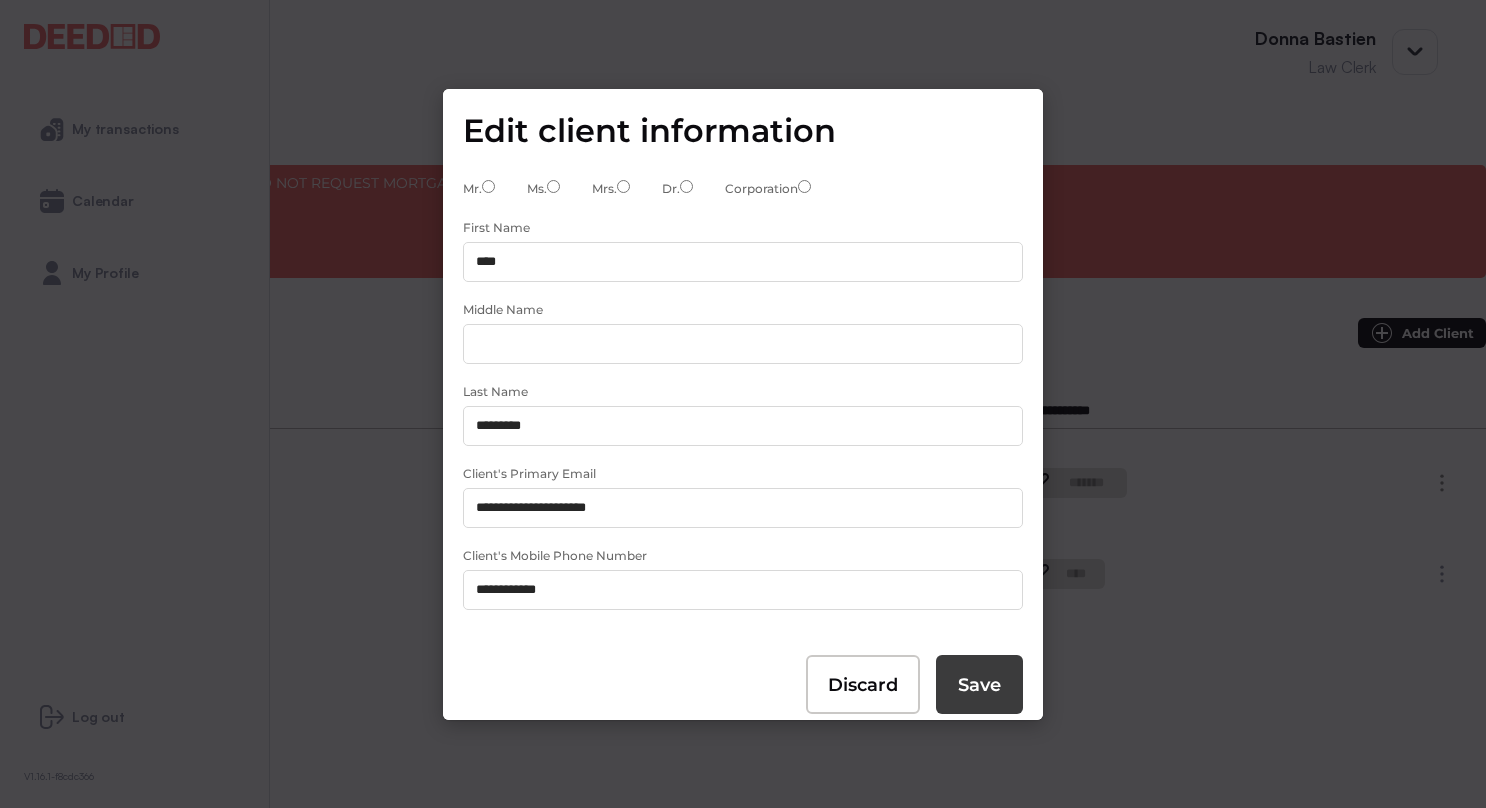 type on "**********" 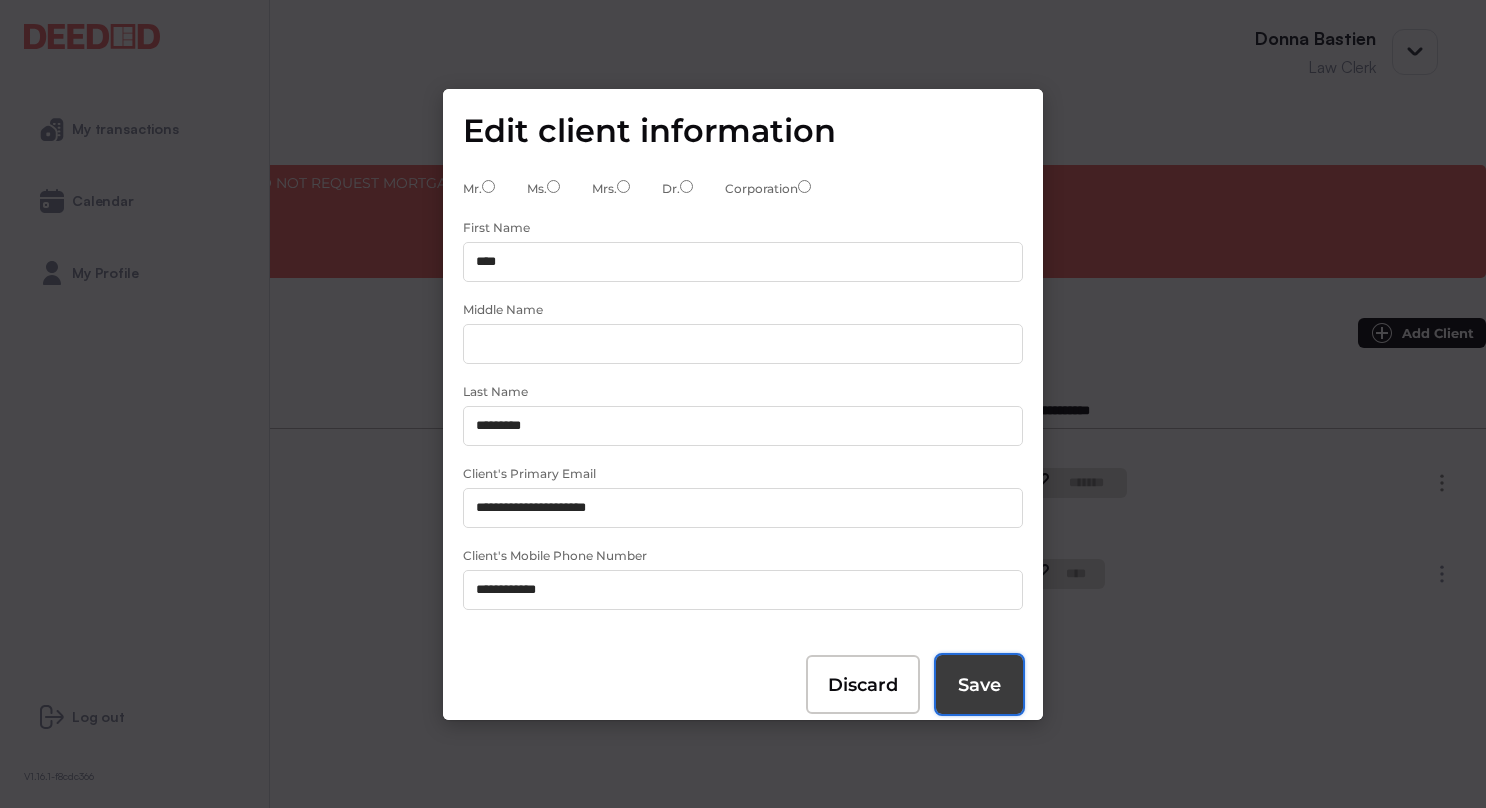 click on "Save" at bounding box center (979, 685) 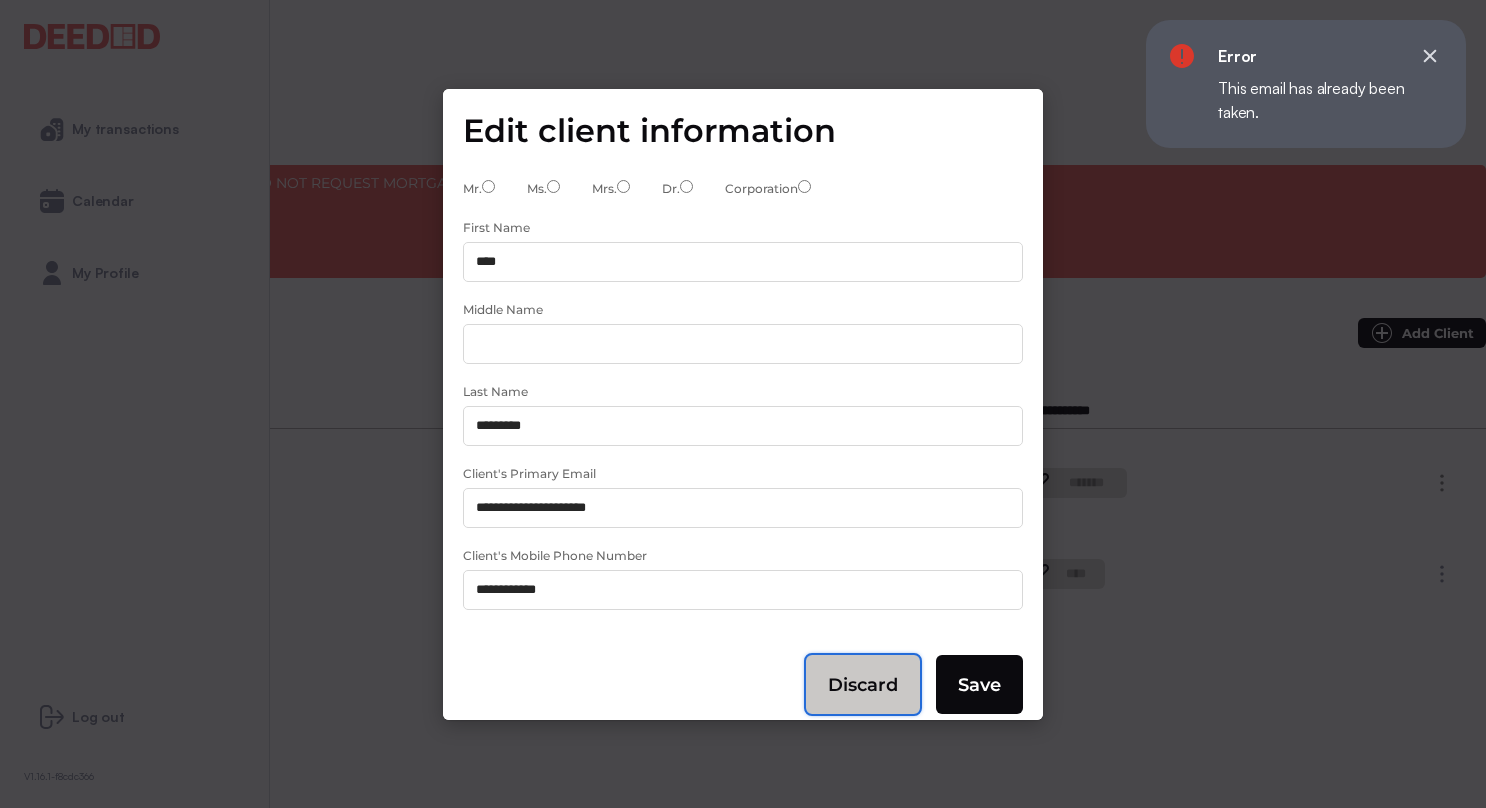 click on "Discard" at bounding box center (863, 685) 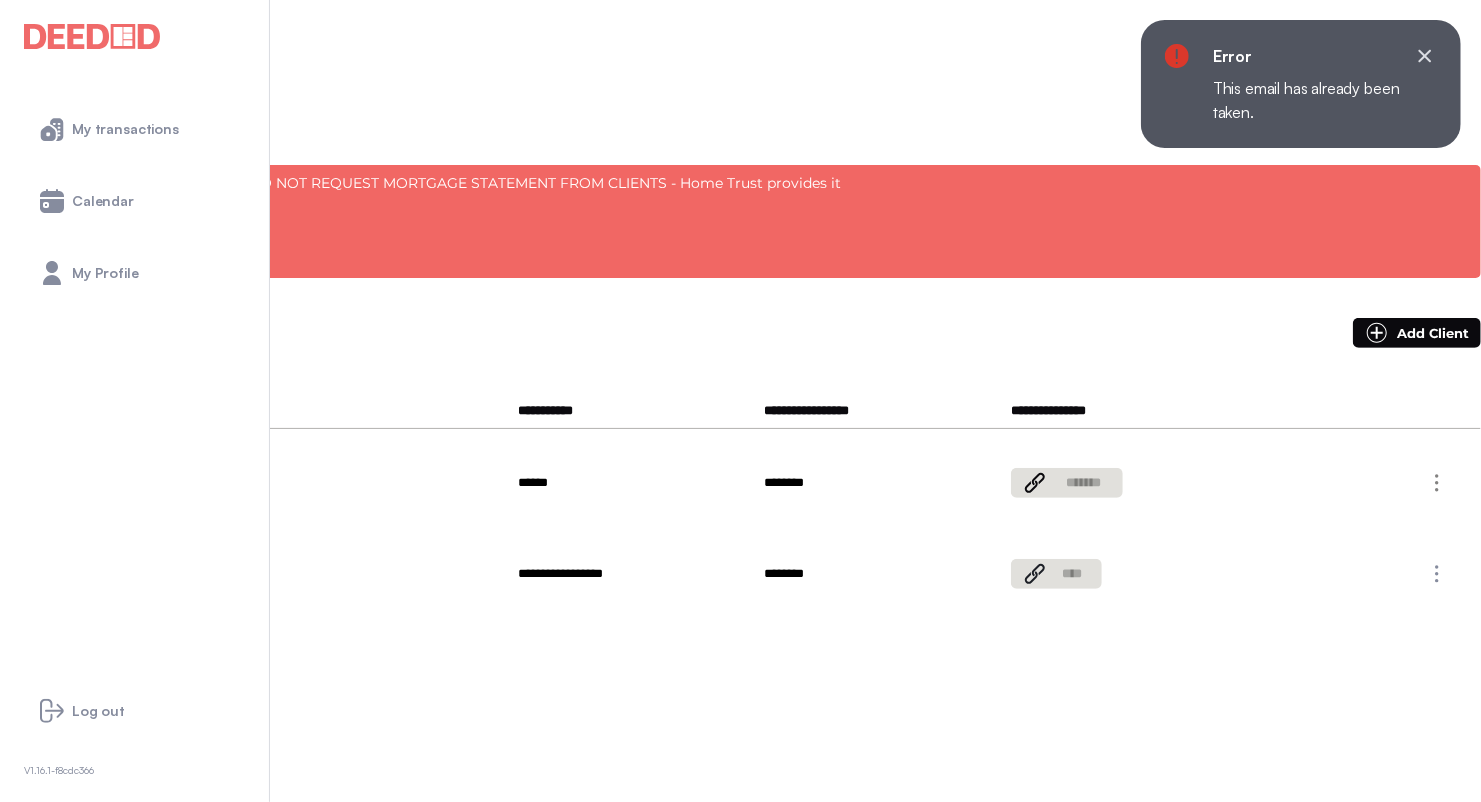 click at bounding box center [1437, 483] 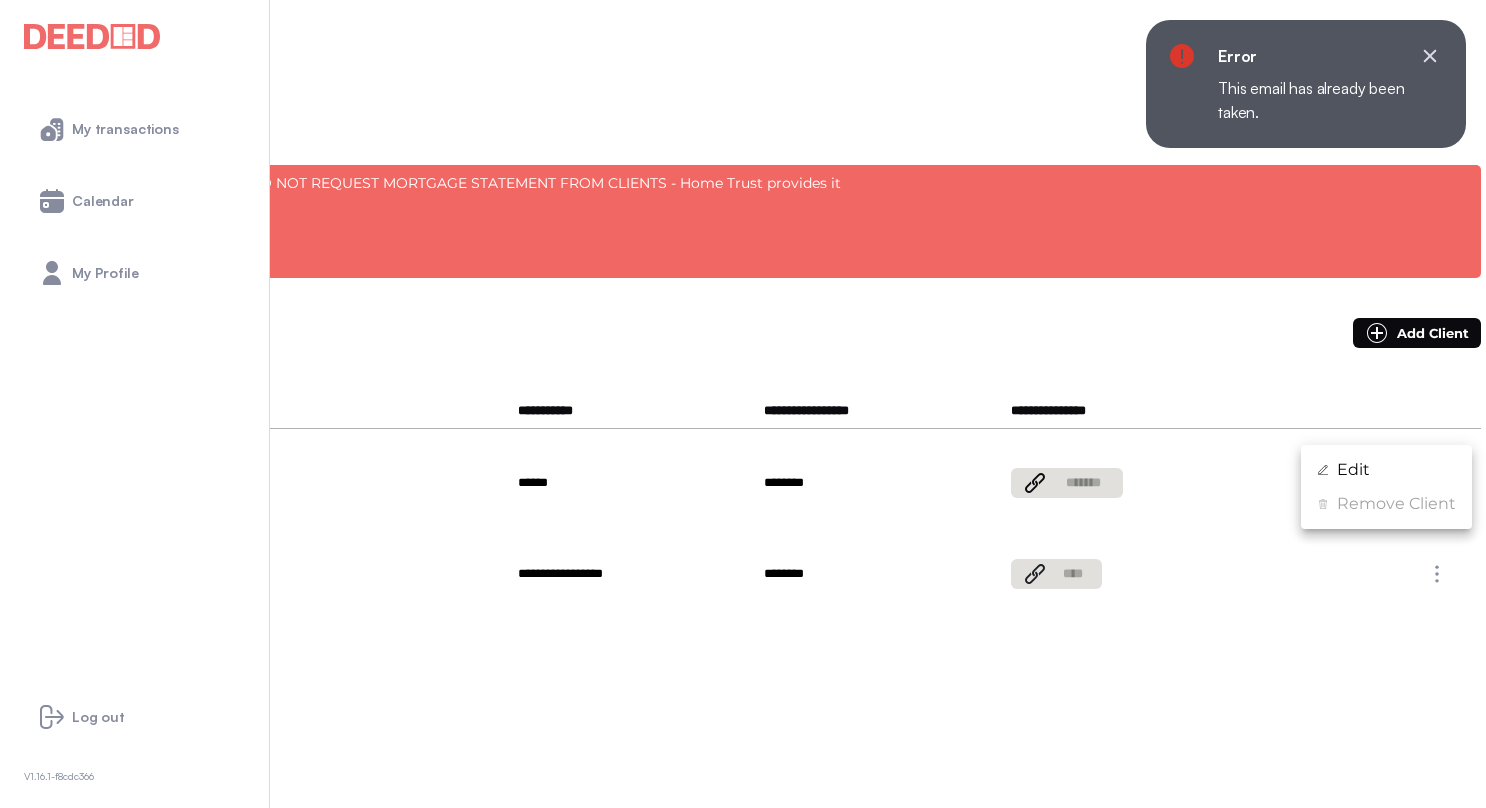 click on "Edit" at bounding box center [1386, 470] 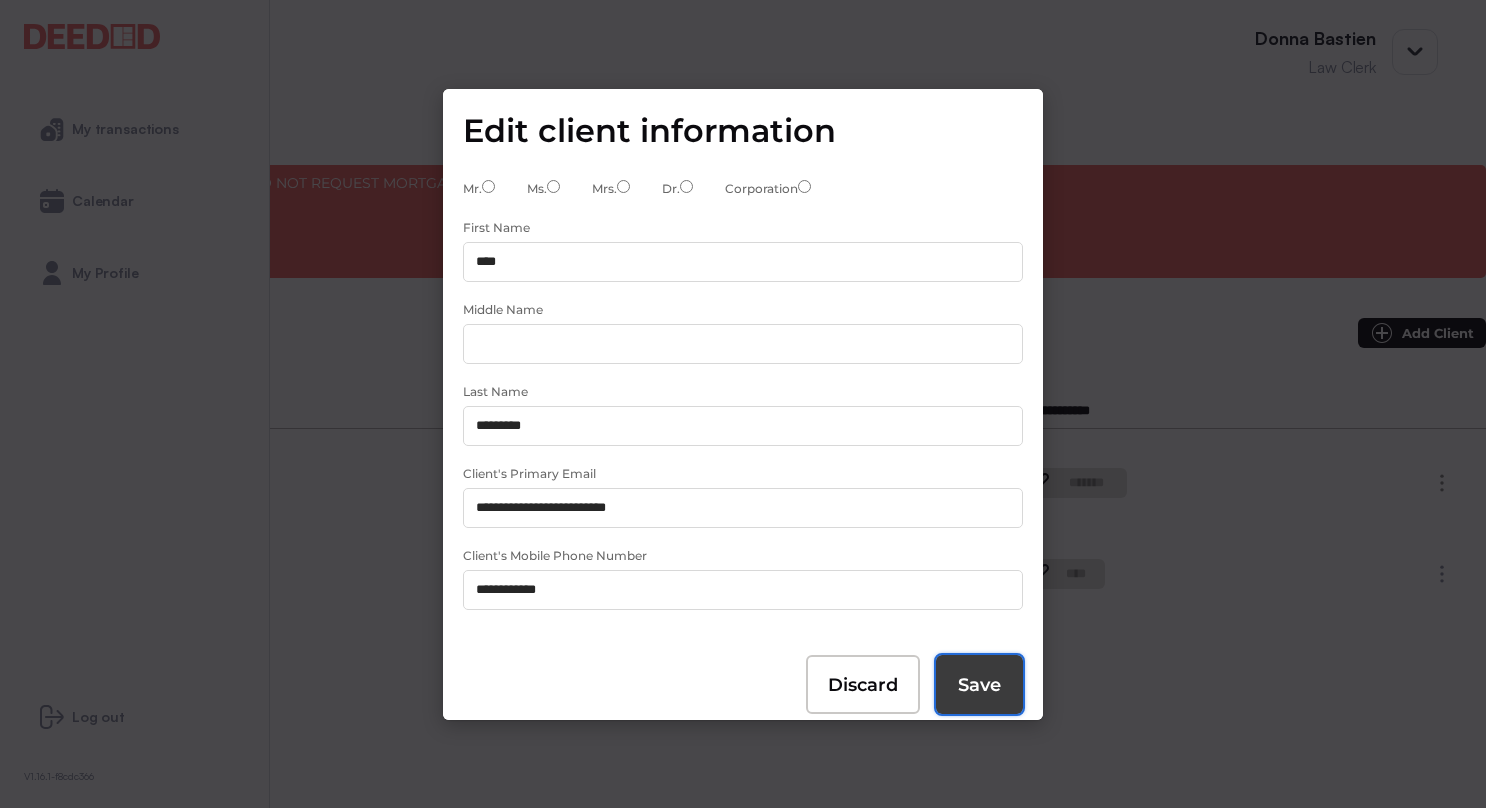 click on "Save" at bounding box center [979, 685] 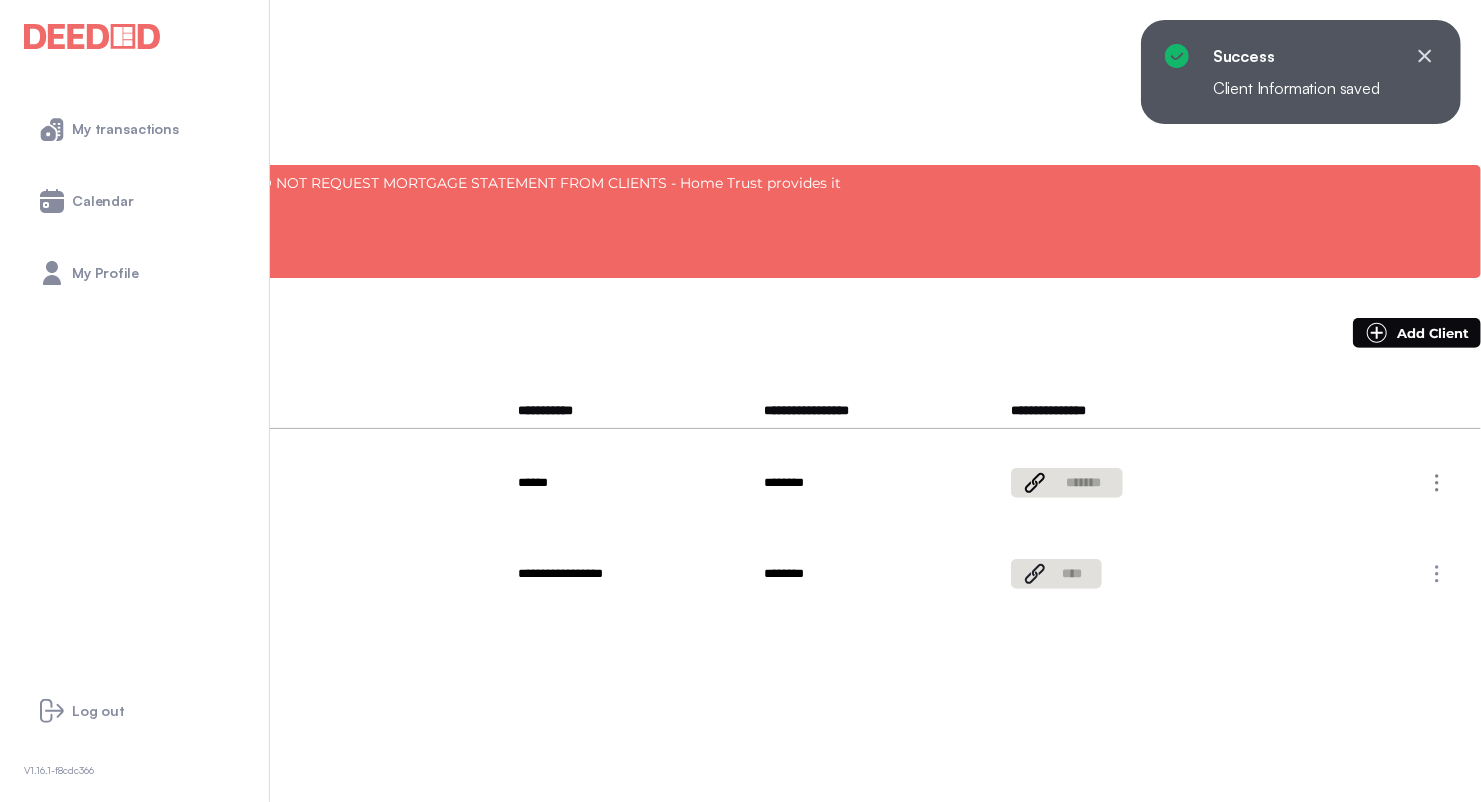 click at bounding box center (1436, 574) 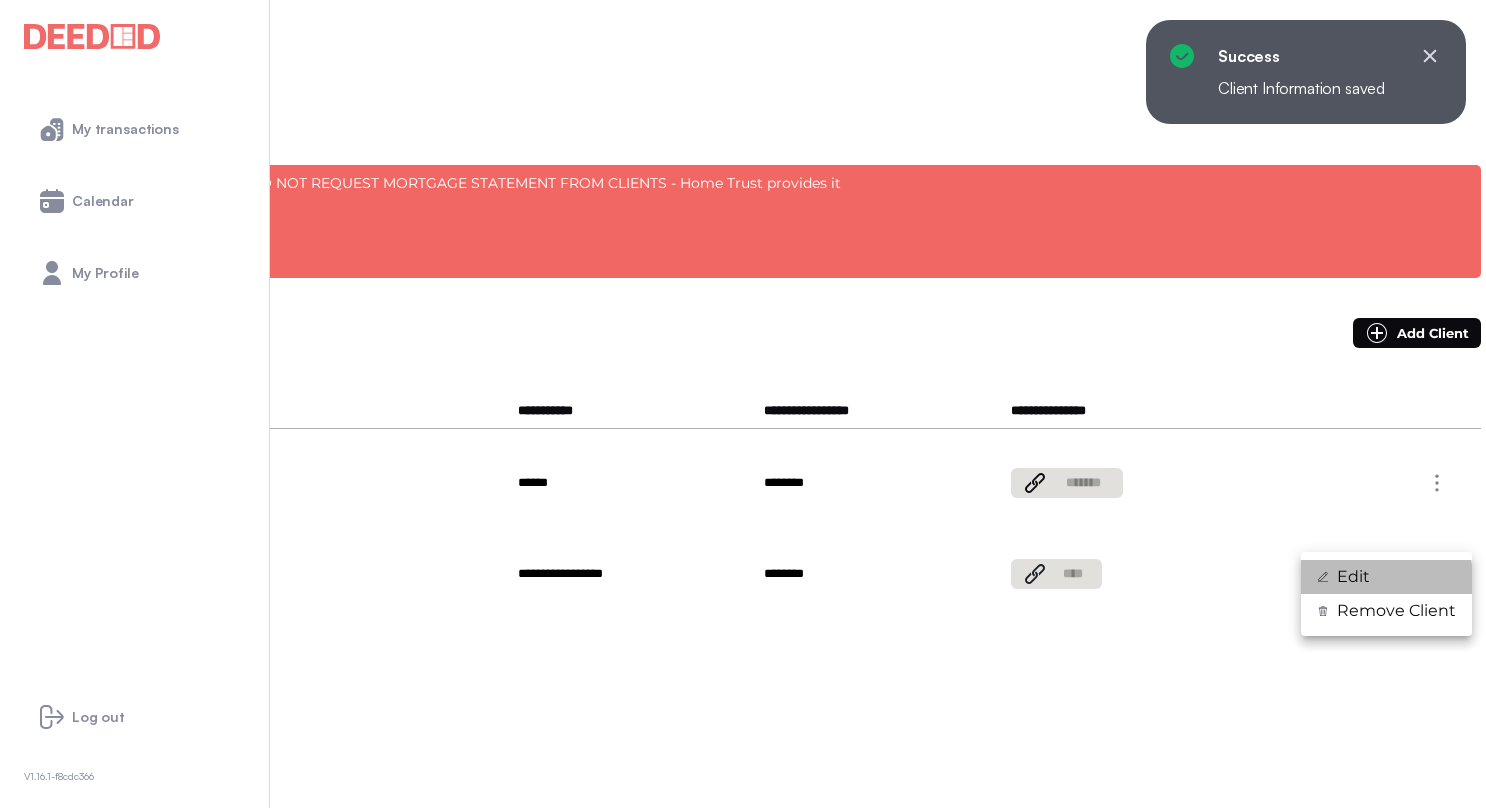 click on "Edit" at bounding box center [1353, 577] 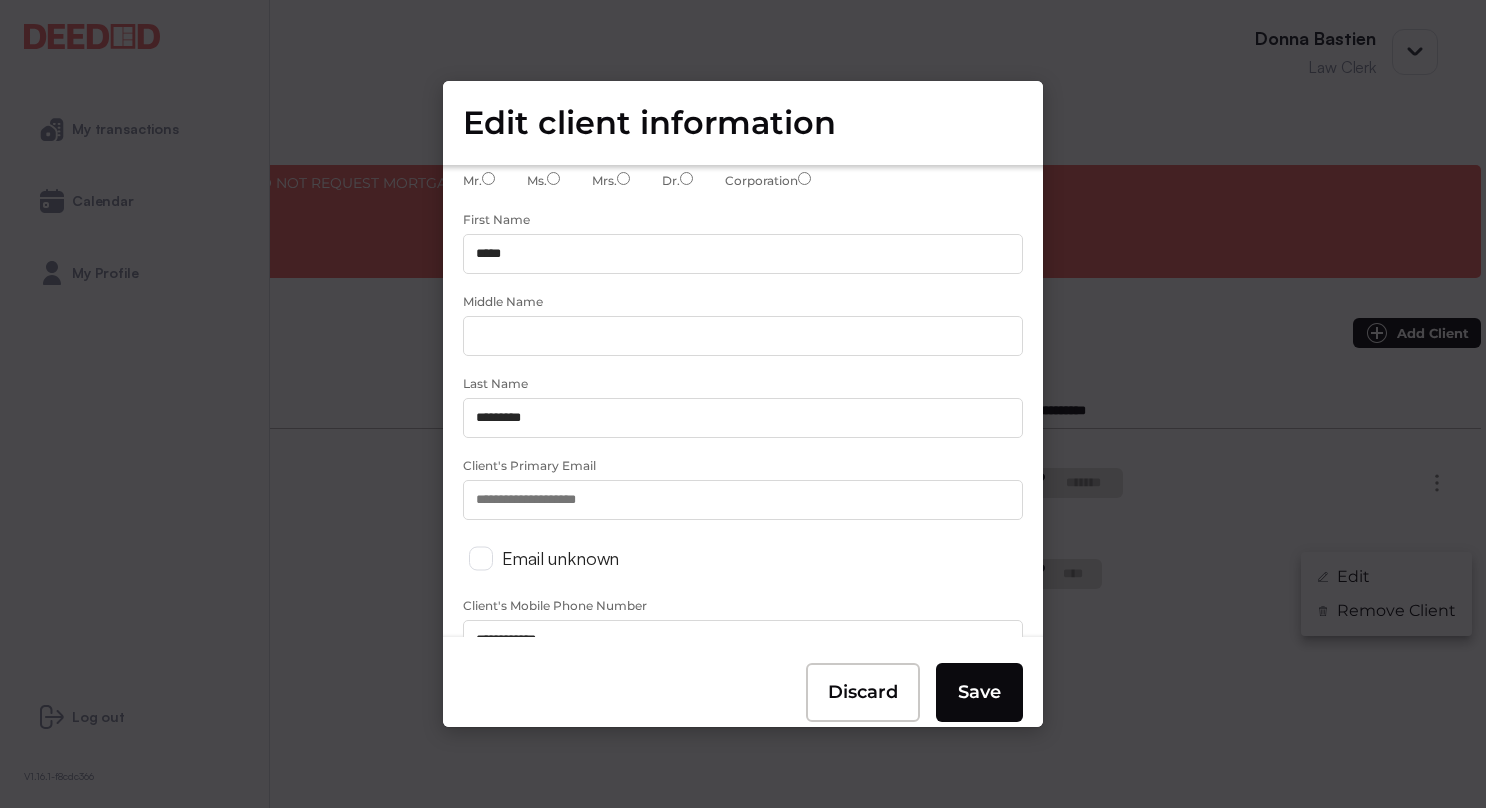 scroll, scrollTop: 42, scrollLeft: 0, axis: vertical 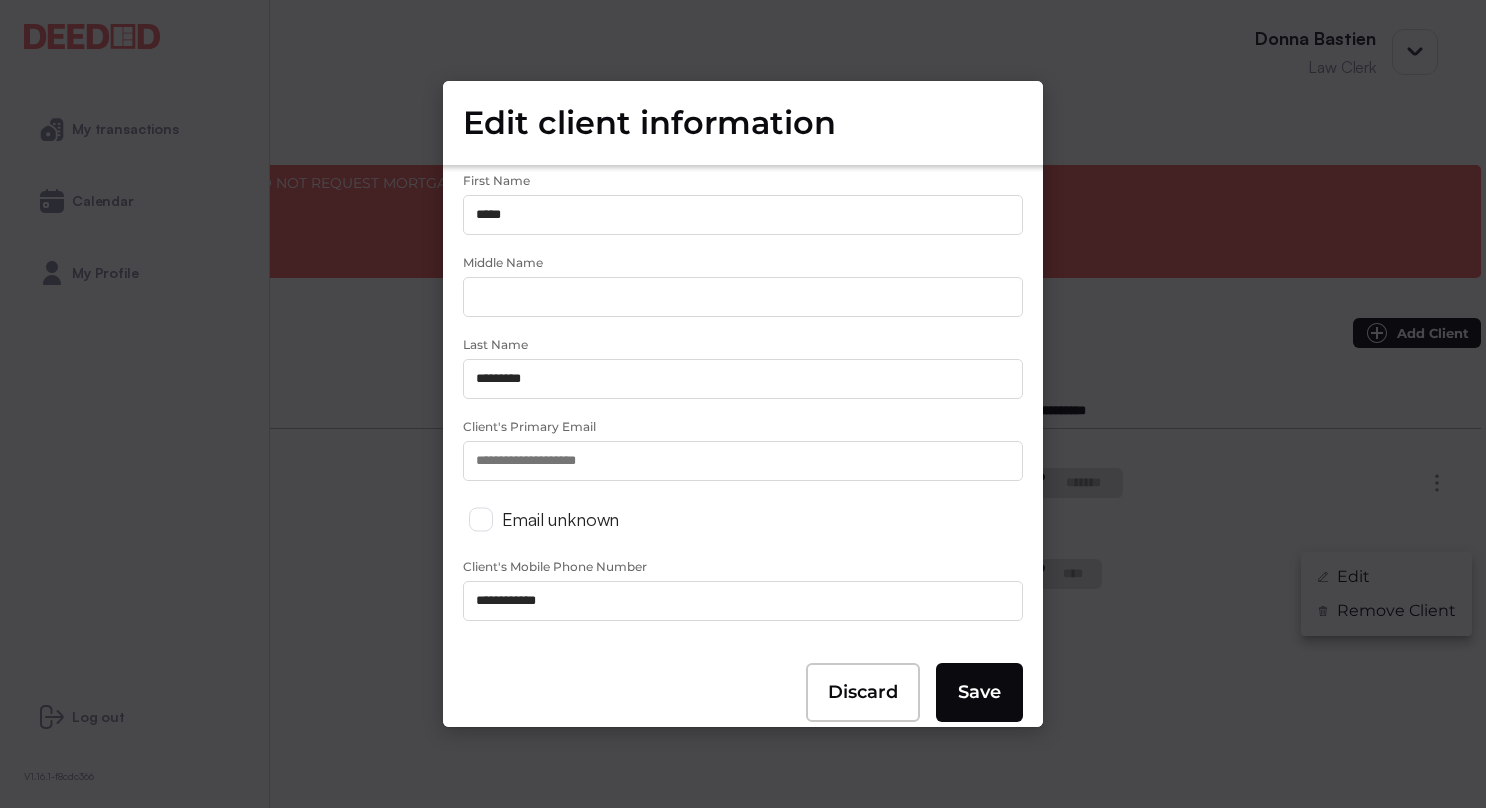 click on "Client's Primary Email" at bounding box center [743, 461] 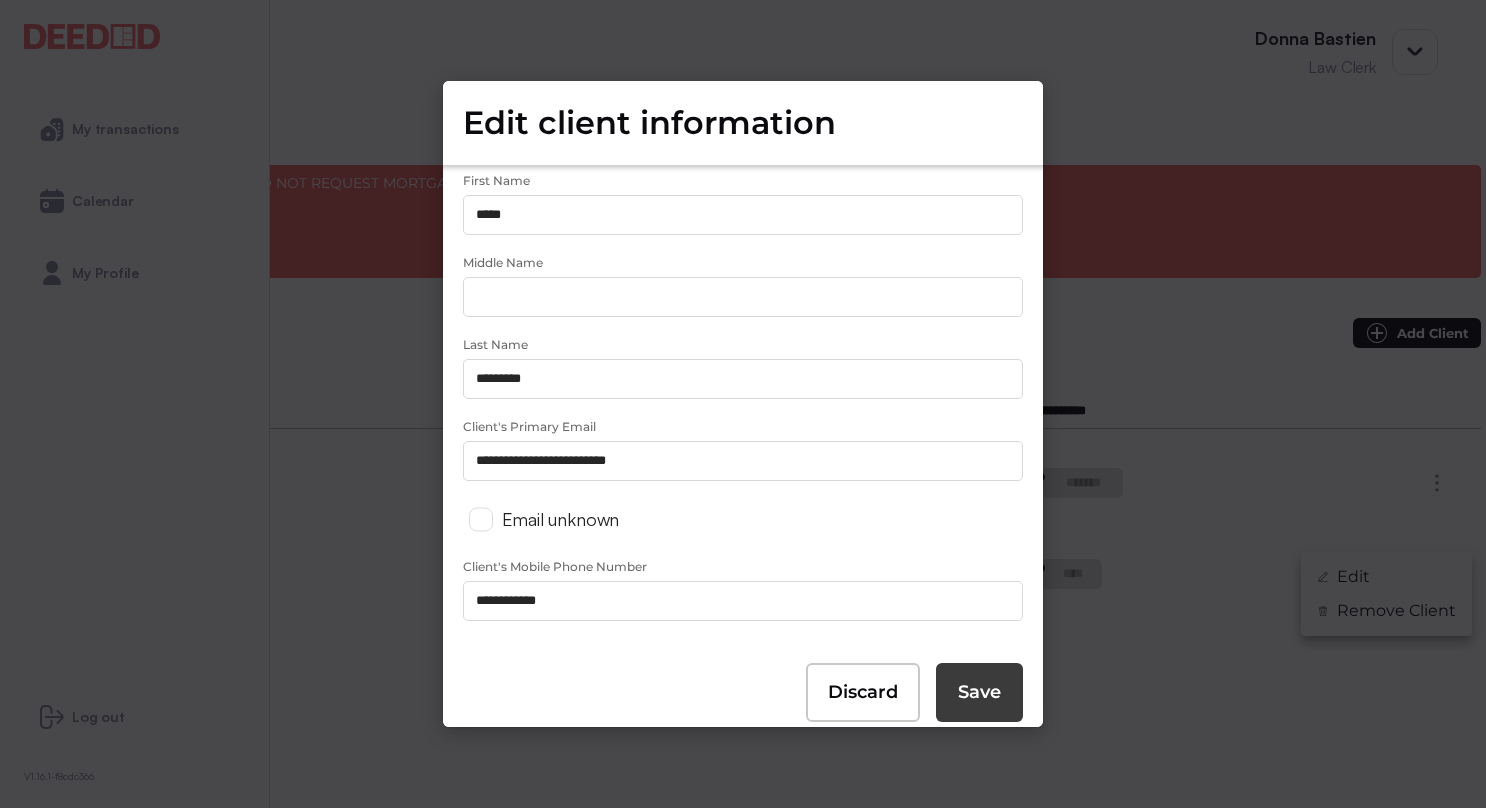 type on "**********" 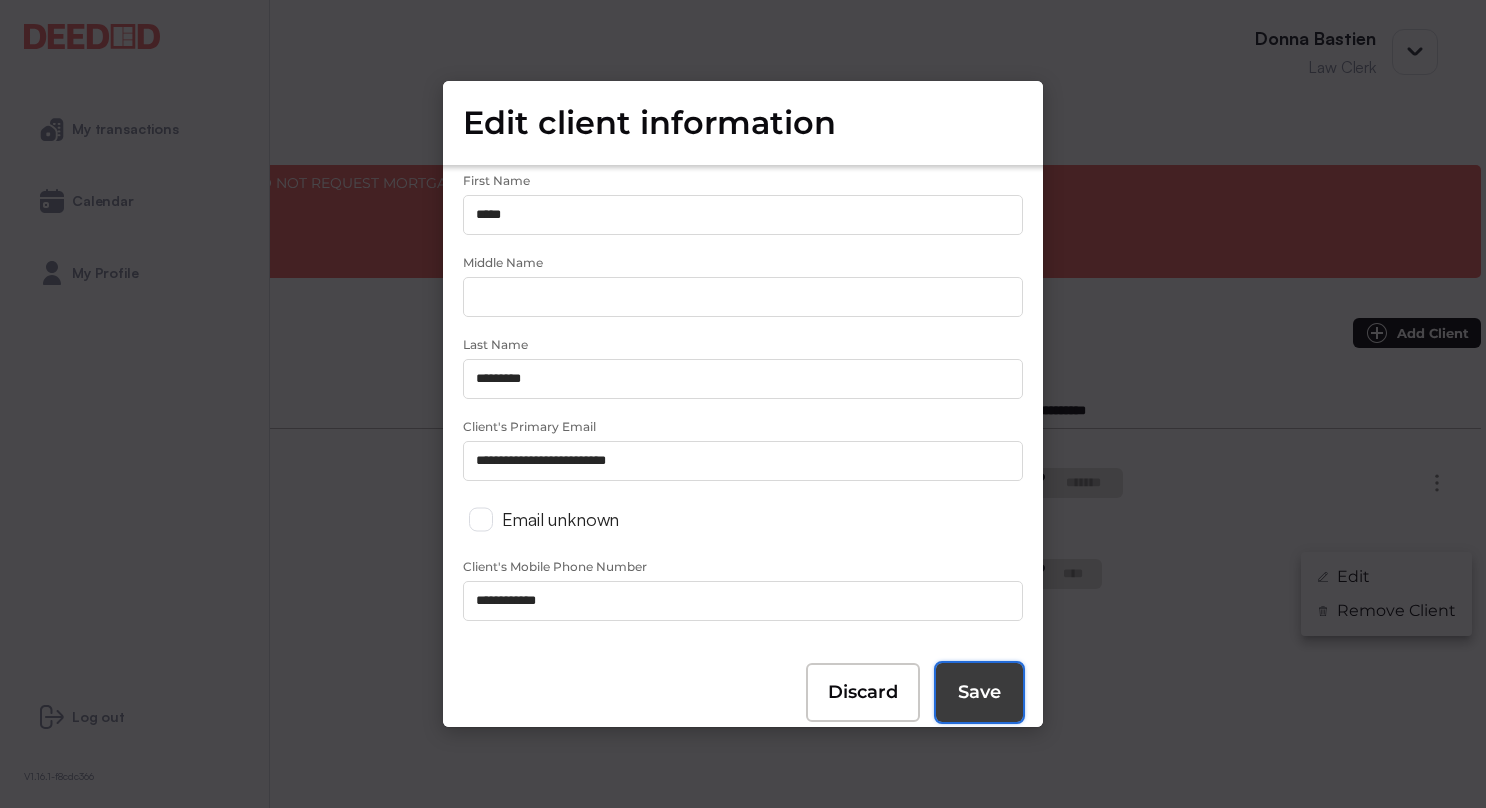 click on "Save" at bounding box center (979, 692) 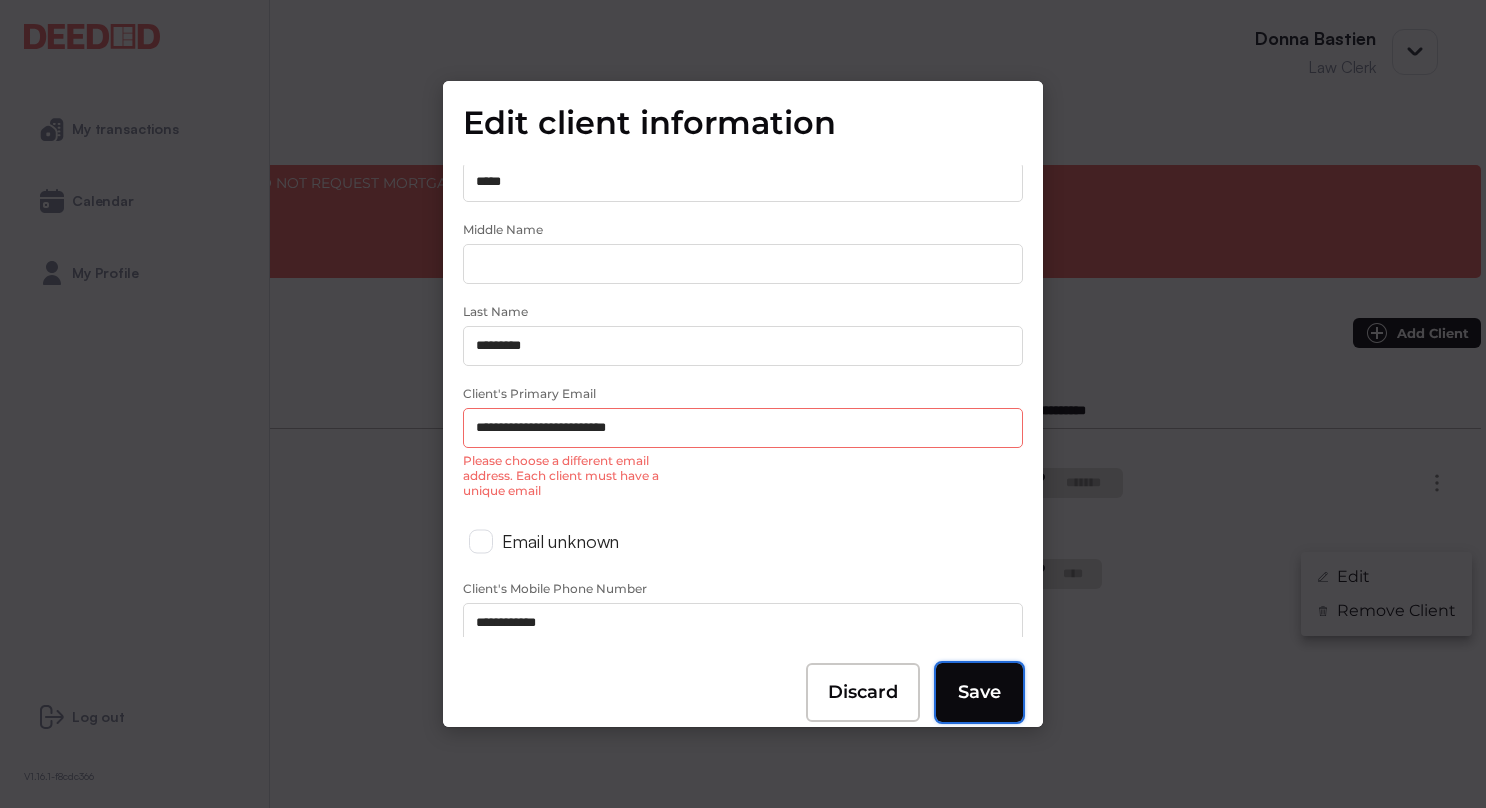 scroll, scrollTop: 96, scrollLeft: 0, axis: vertical 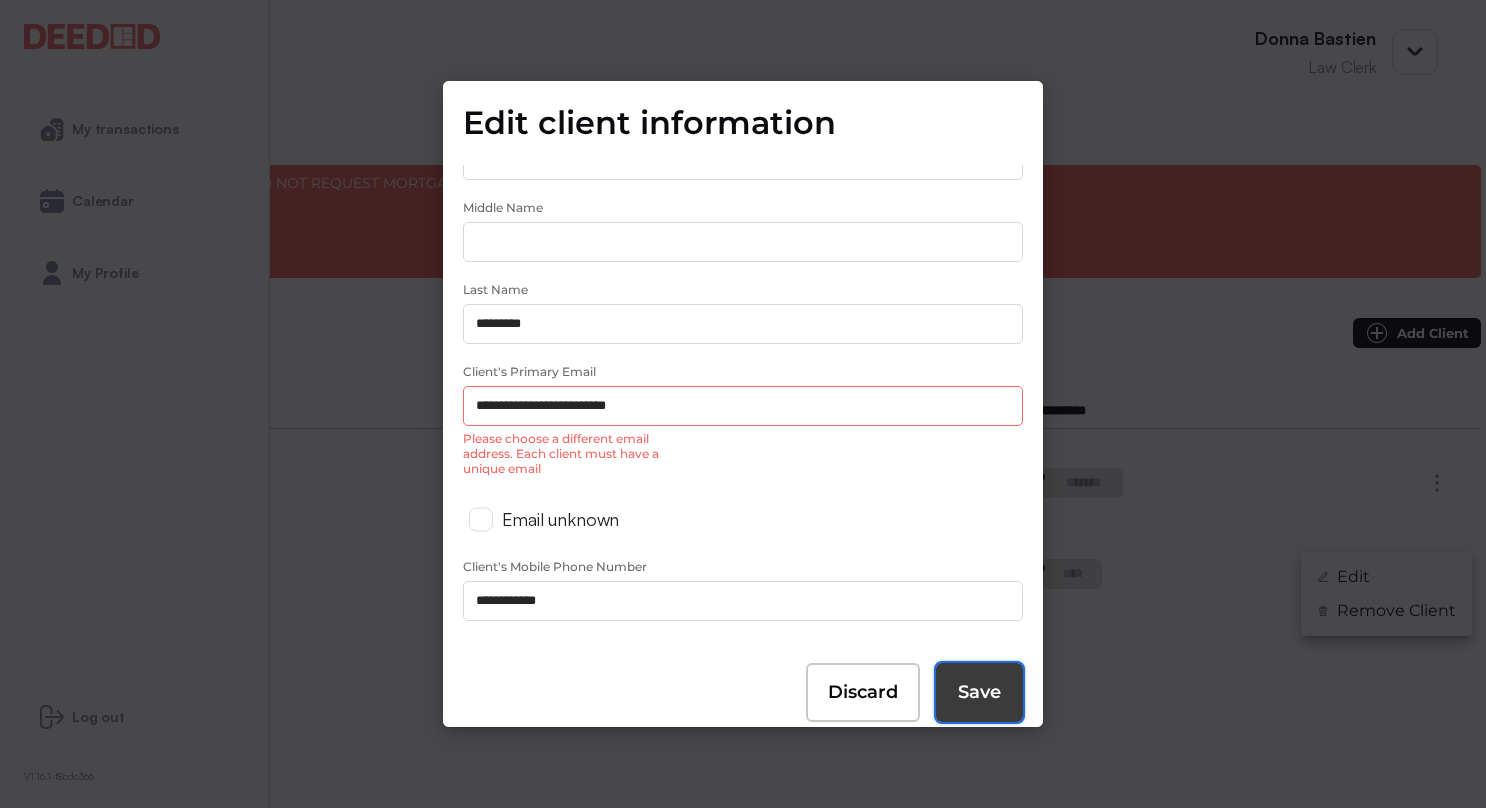 click on "Save" at bounding box center [979, 692] 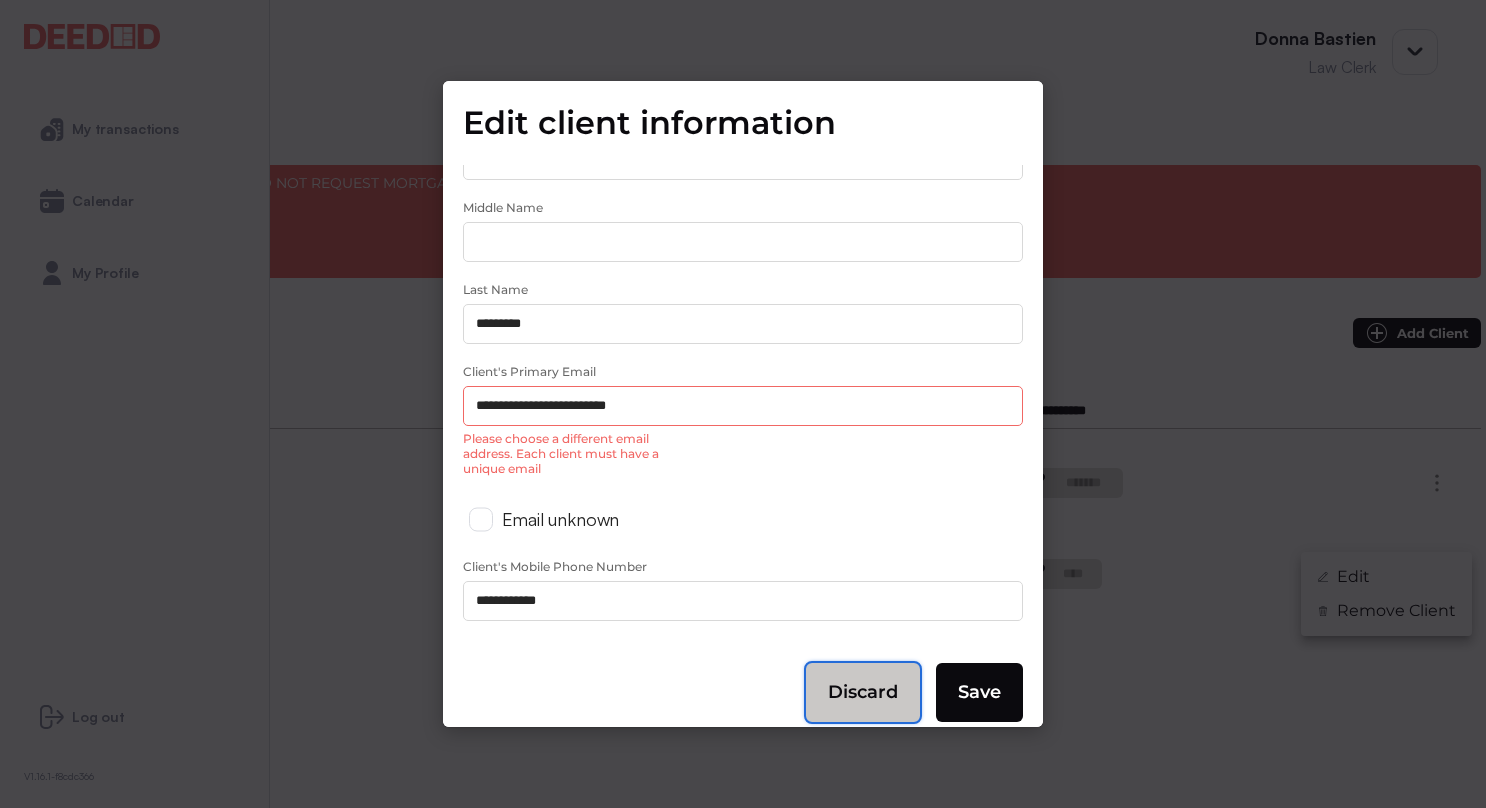click on "Discard" at bounding box center [863, 692] 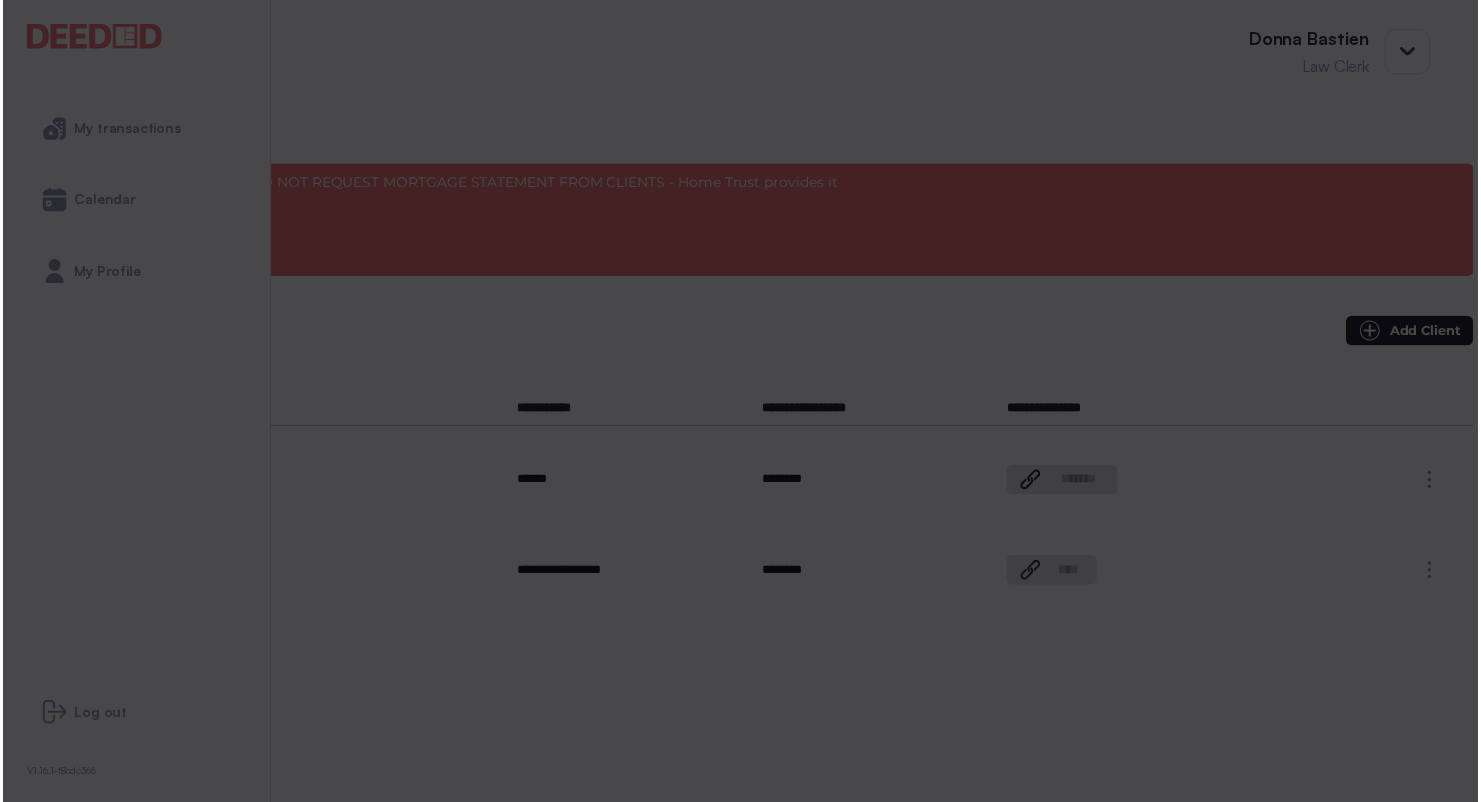 scroll, scrollTop: 0, scrollLeft: 0, axis: both 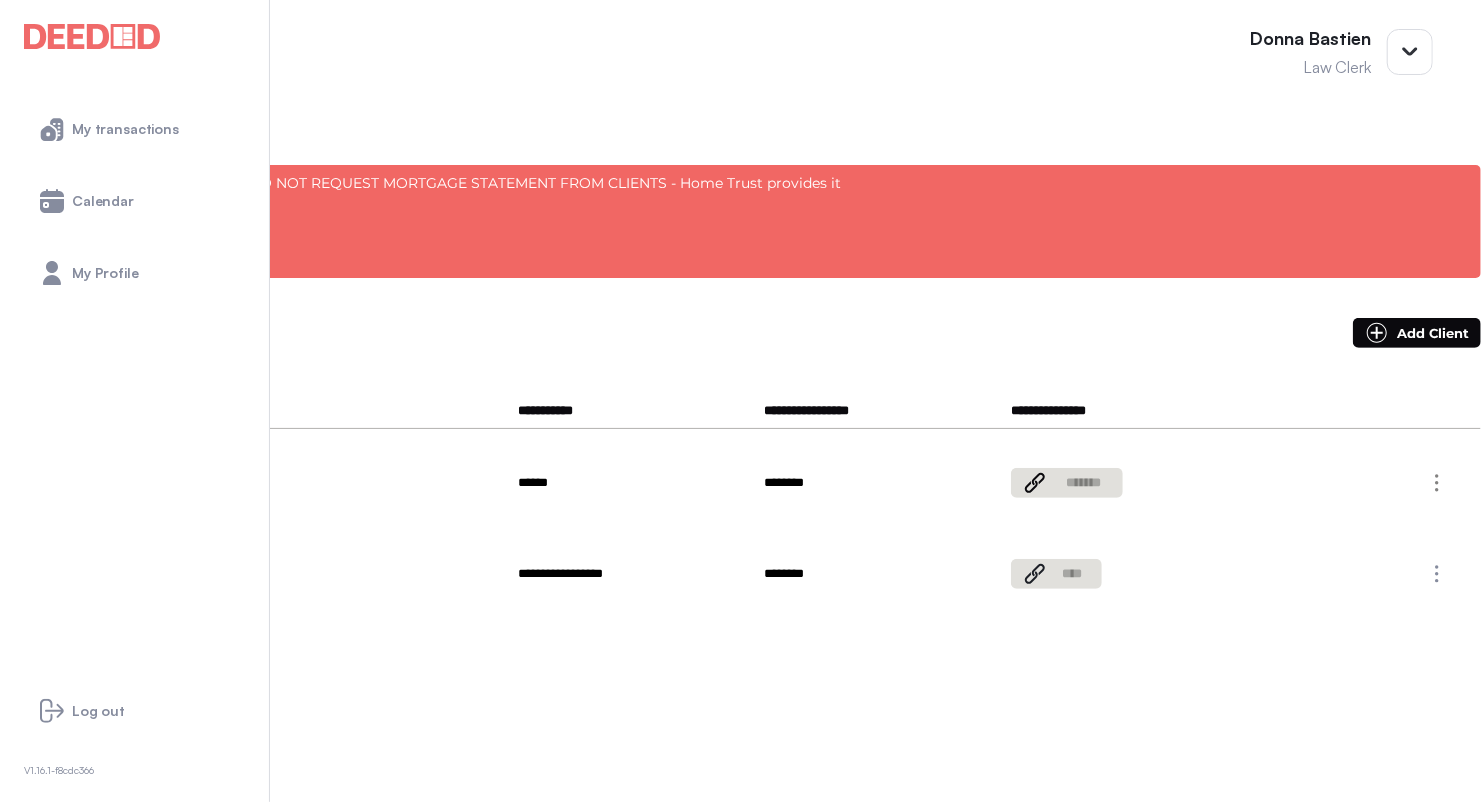 click at bounding box center [0, 0] 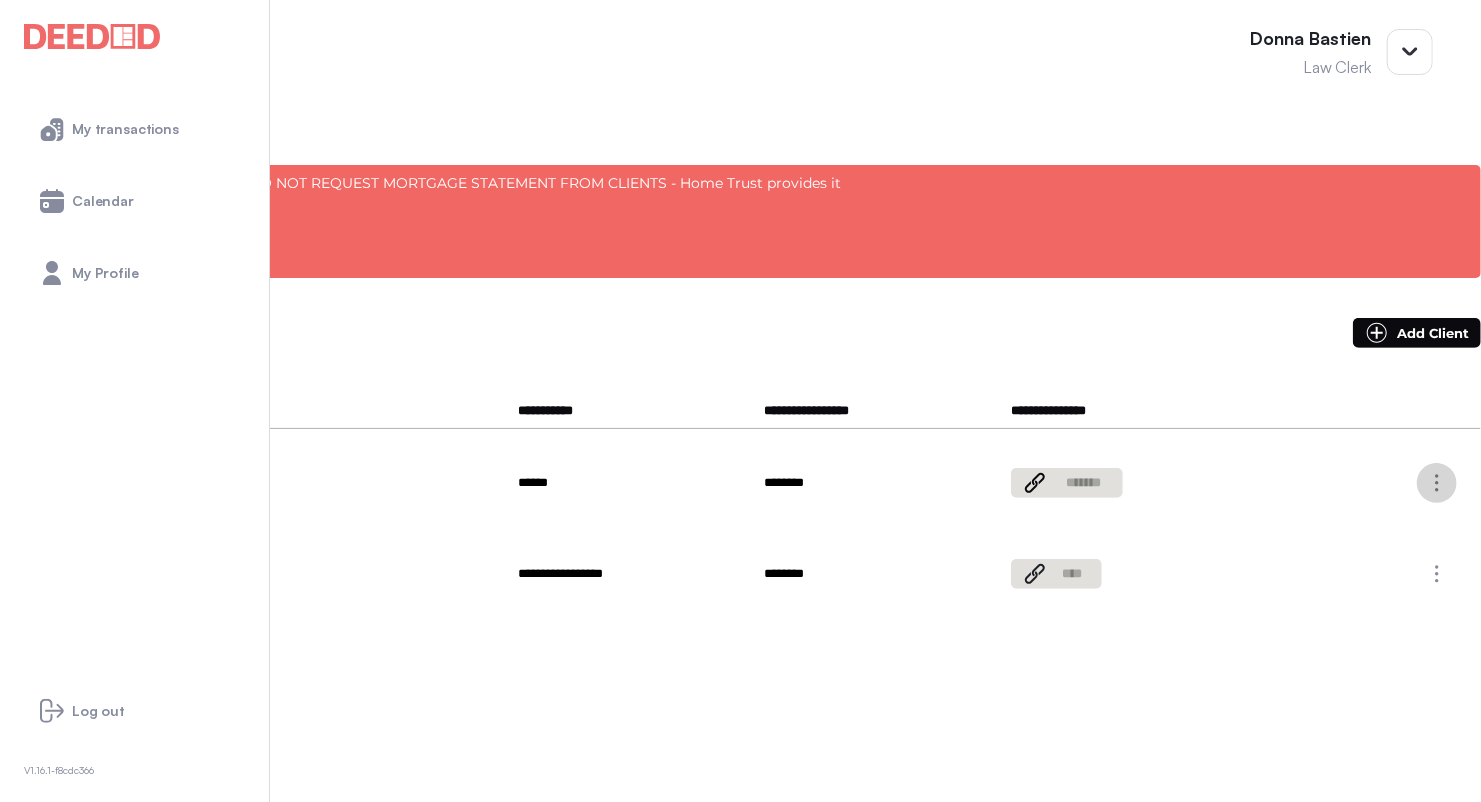 click at bounding box center (1437, 483) 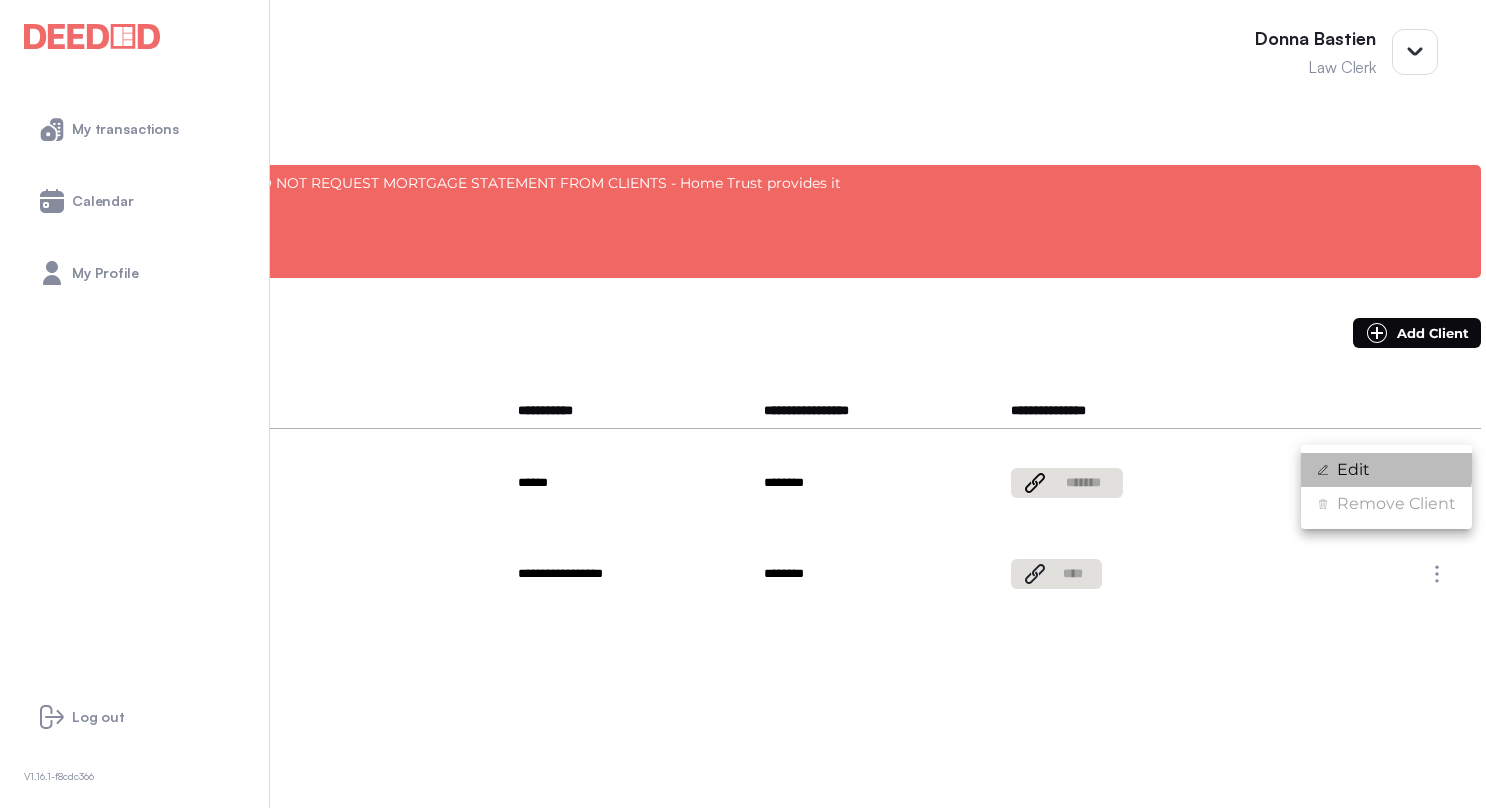 click on "Edit" at bounding box center (1353, 470) 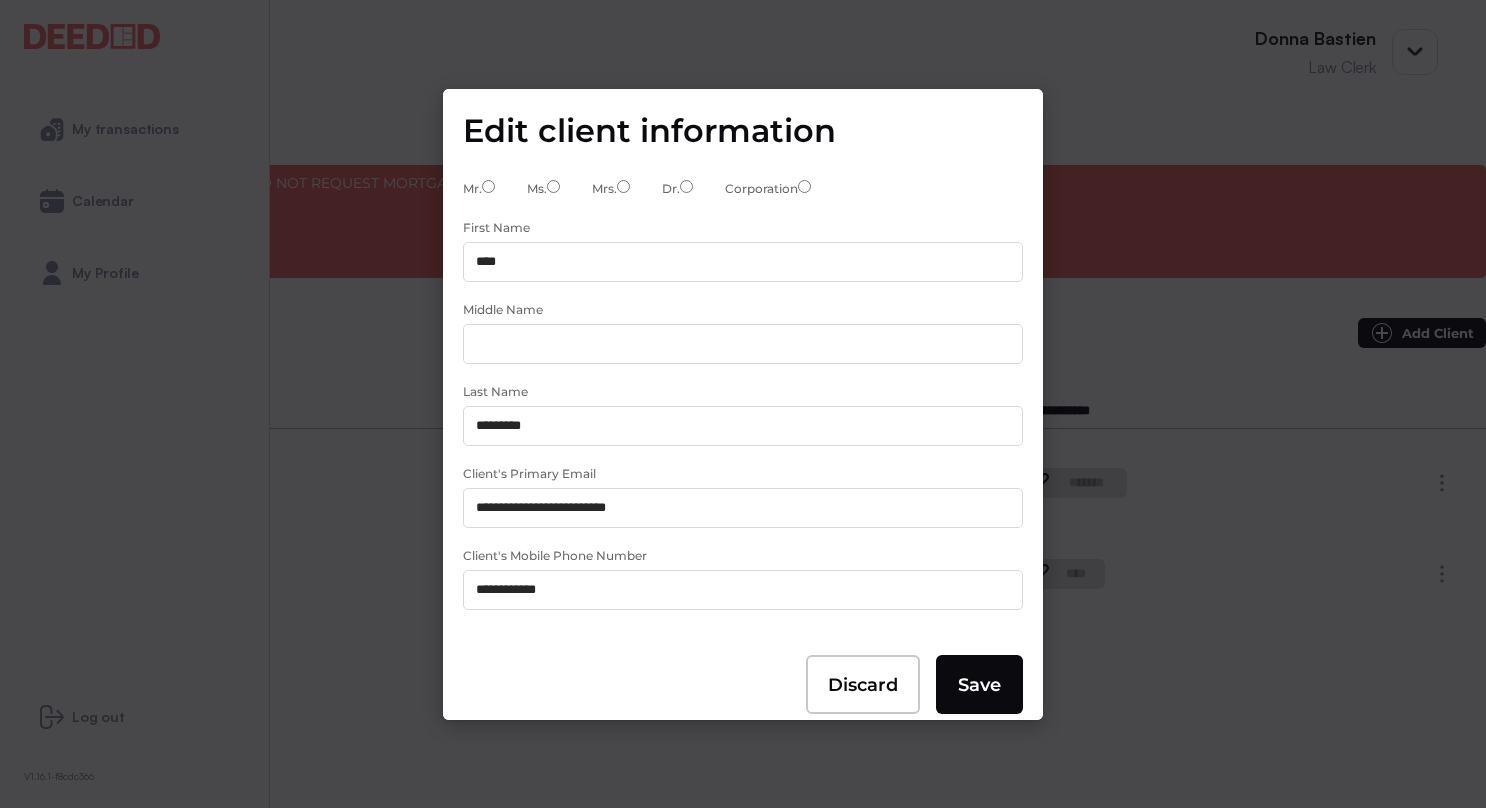 click on "**********" at bounding box center (743, 508) 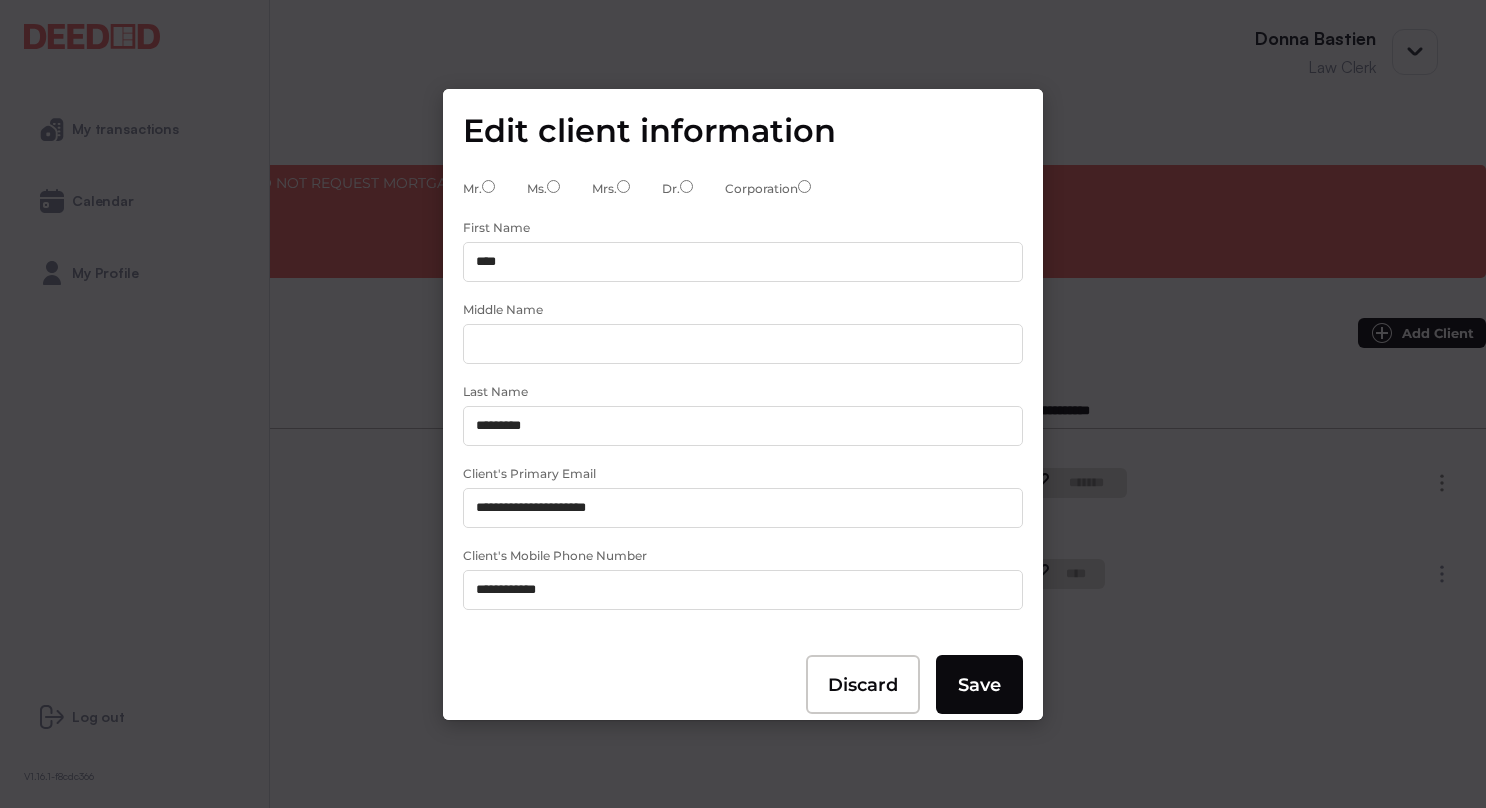 type on "**********" 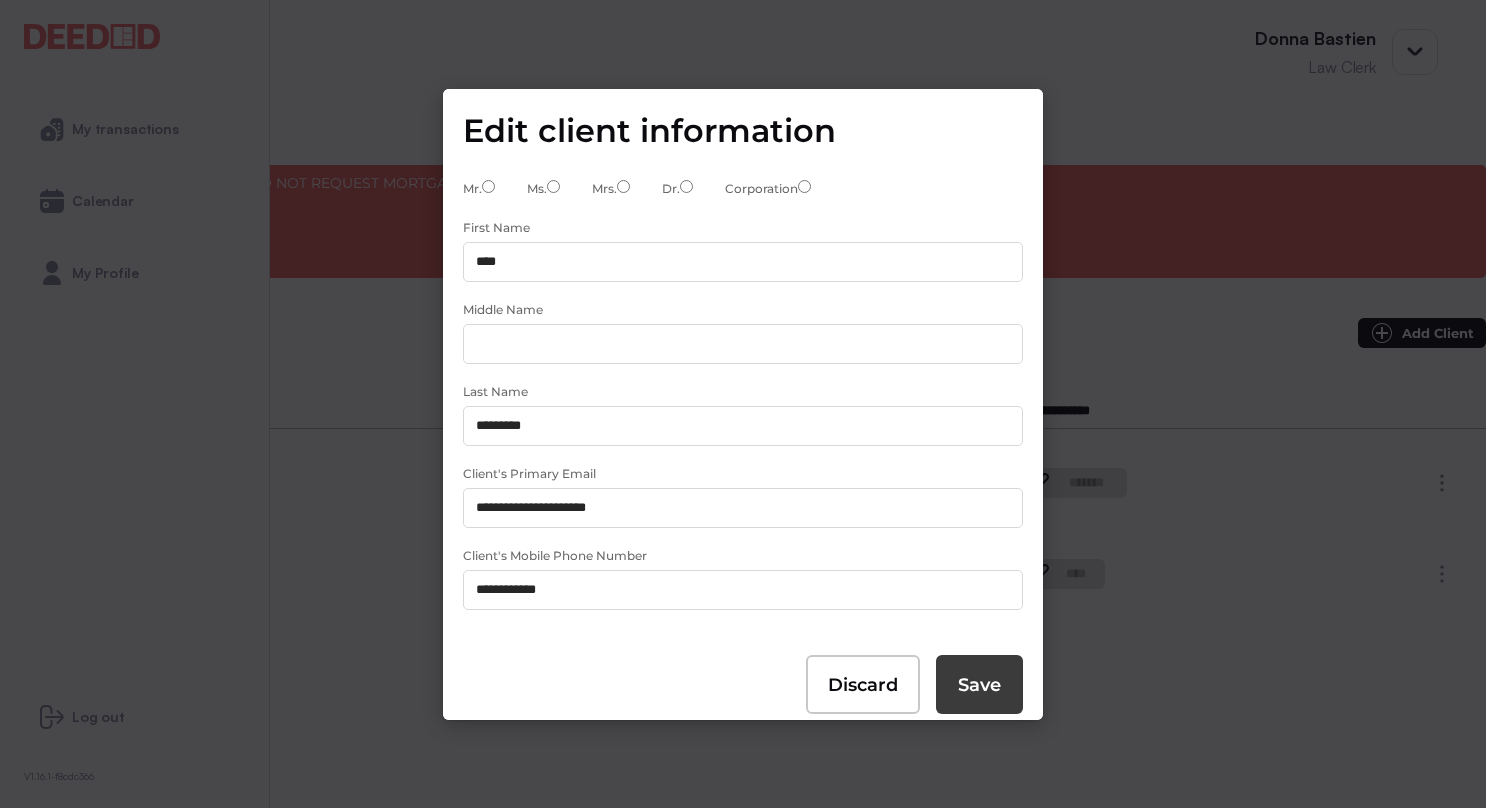 type on "**********" 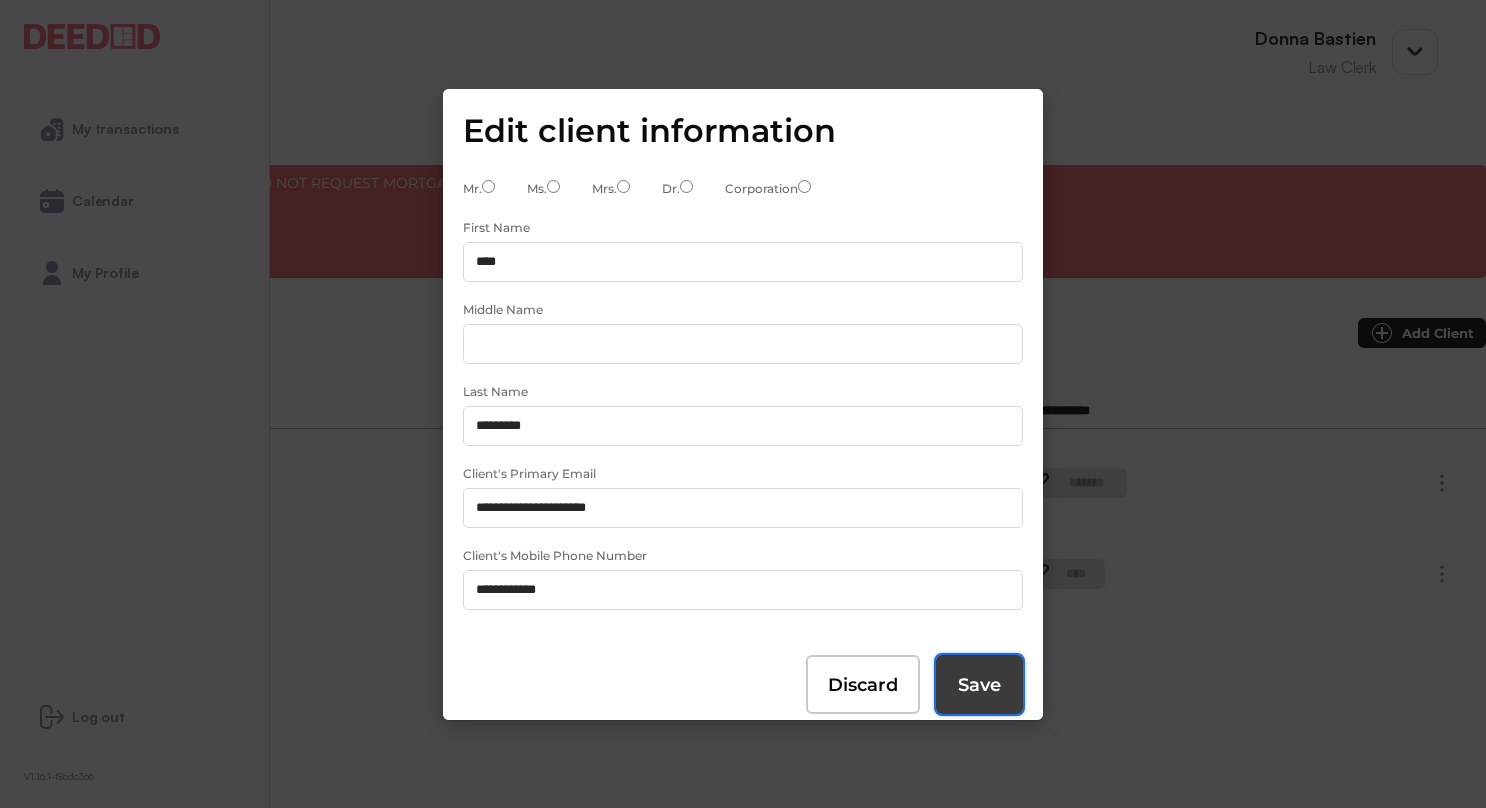 click on "Save" at bounding box center [979, 685] 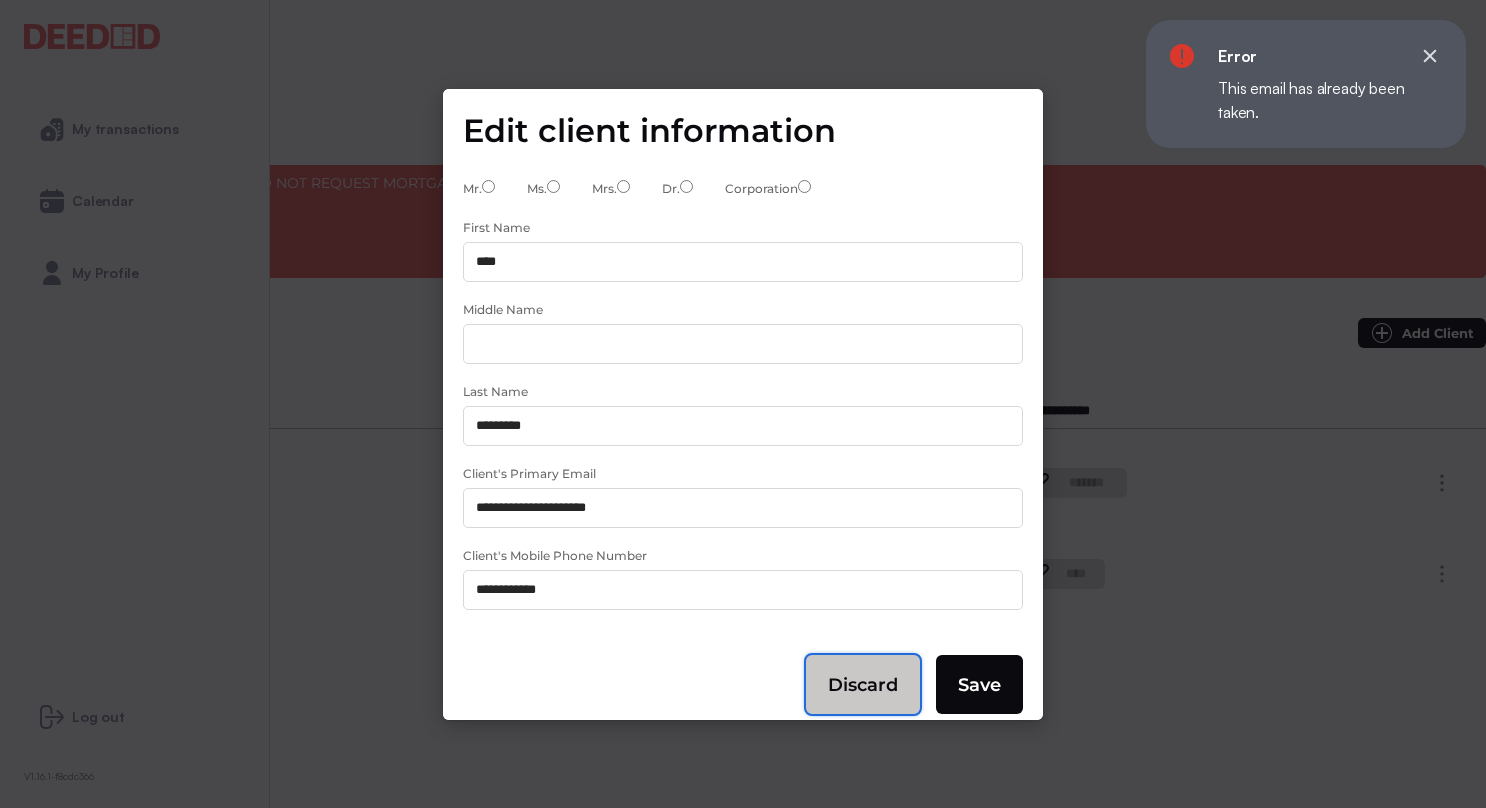 click on "Discard" at bounding box center (863, 685) 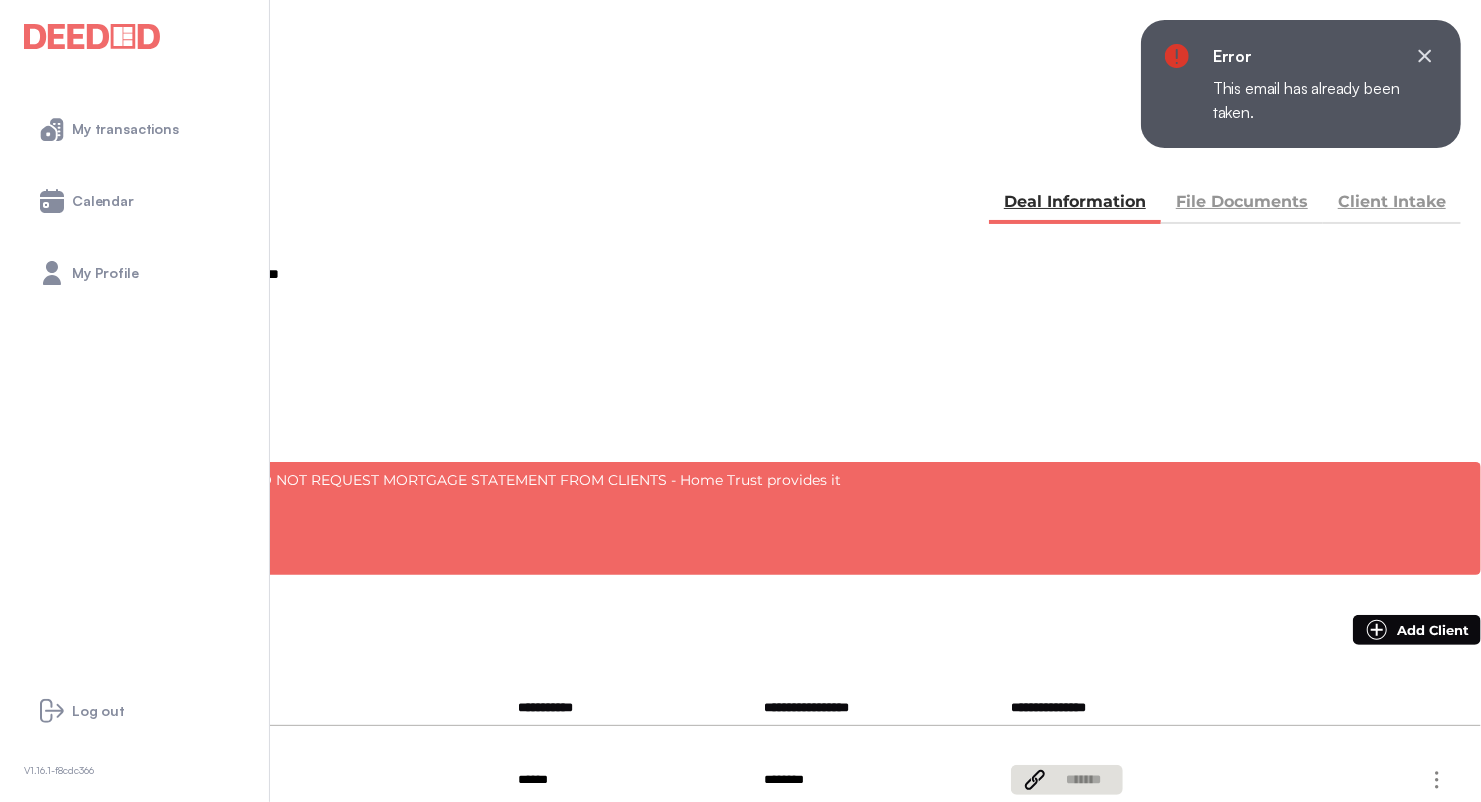 scroll, scrollTop: 0, scrollLeft: 0, axis: both 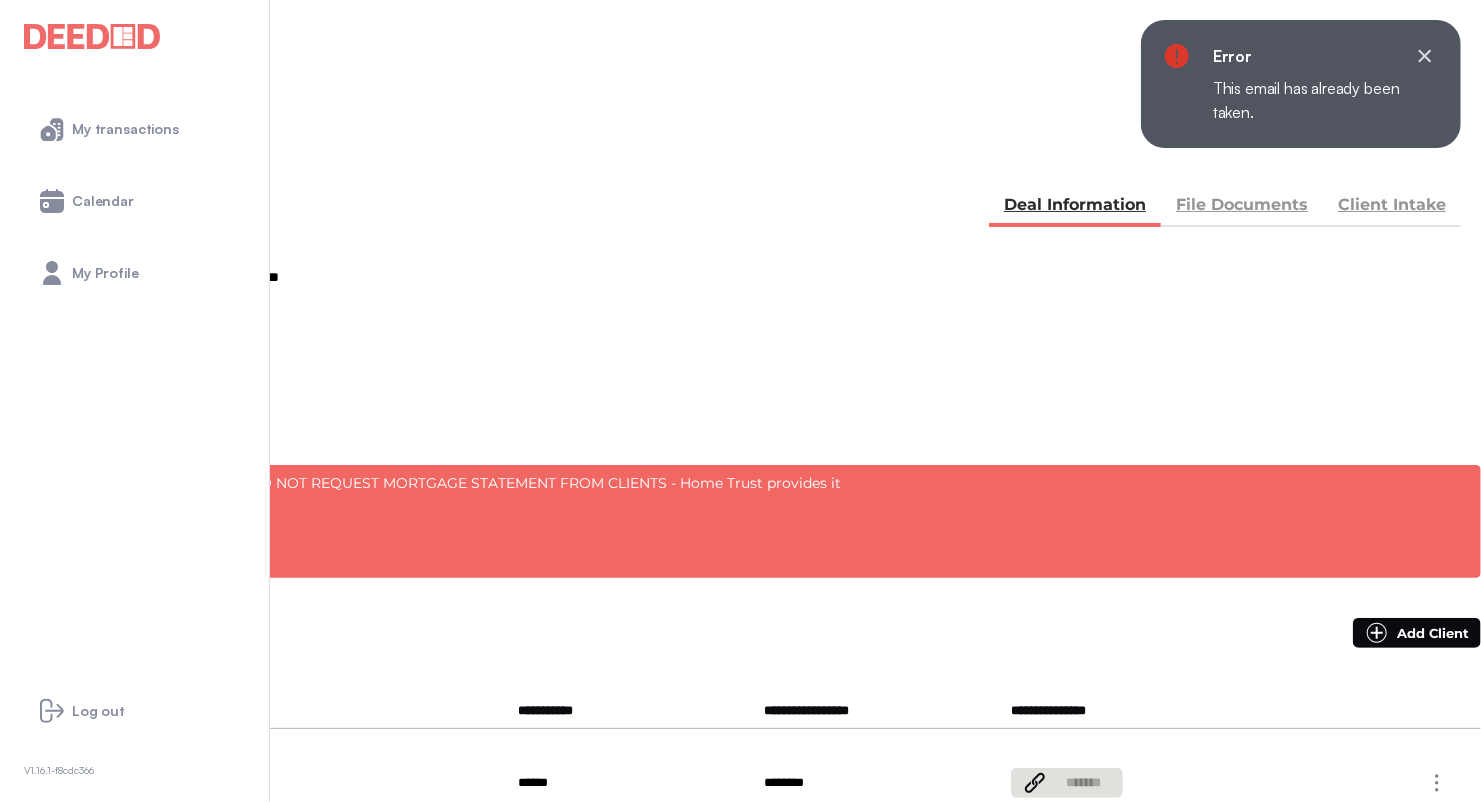 click on "Client Intake" at bounding box center [1392, 207] 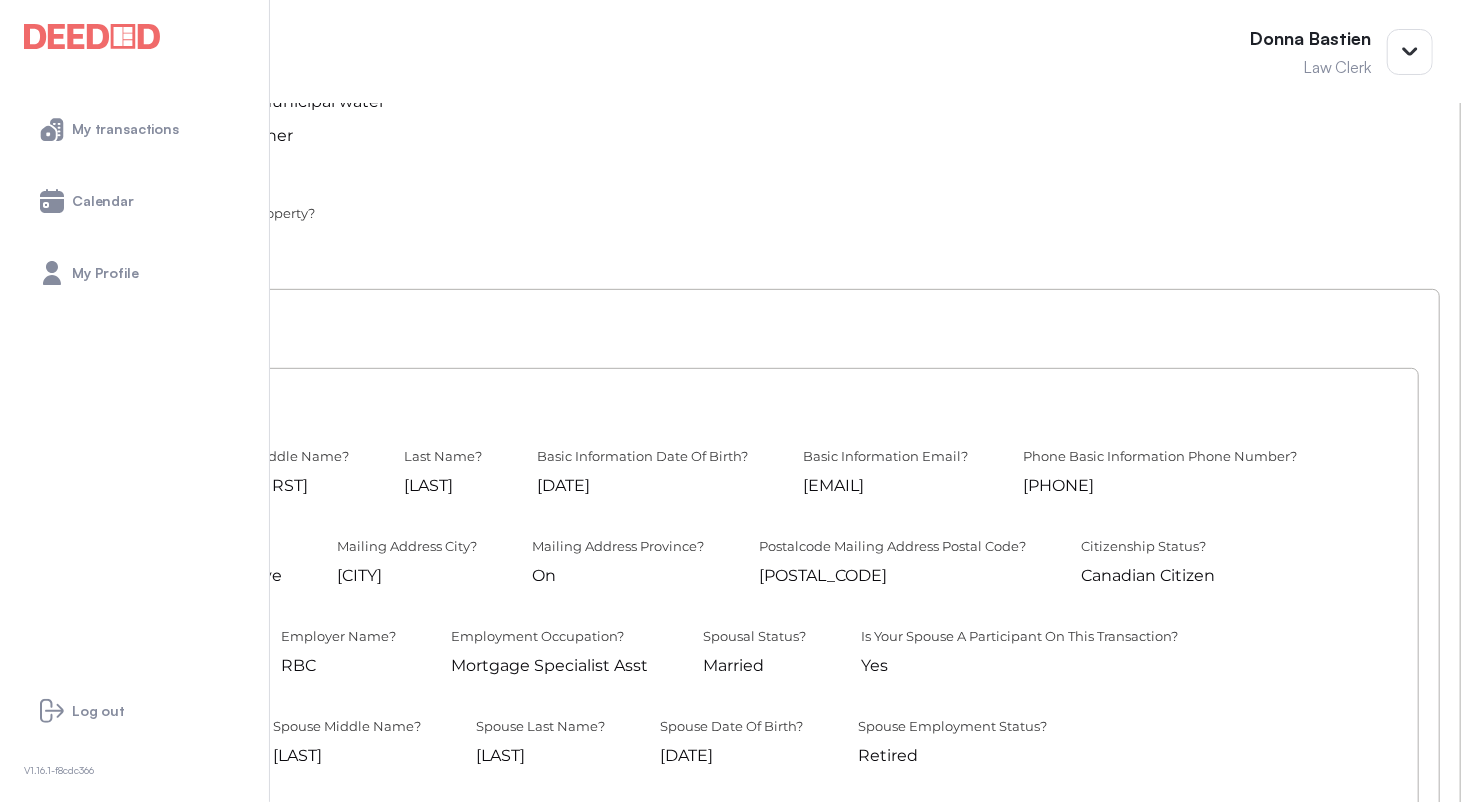 scroll, scrollTop: 0, scrollLeft: 0, axis: both 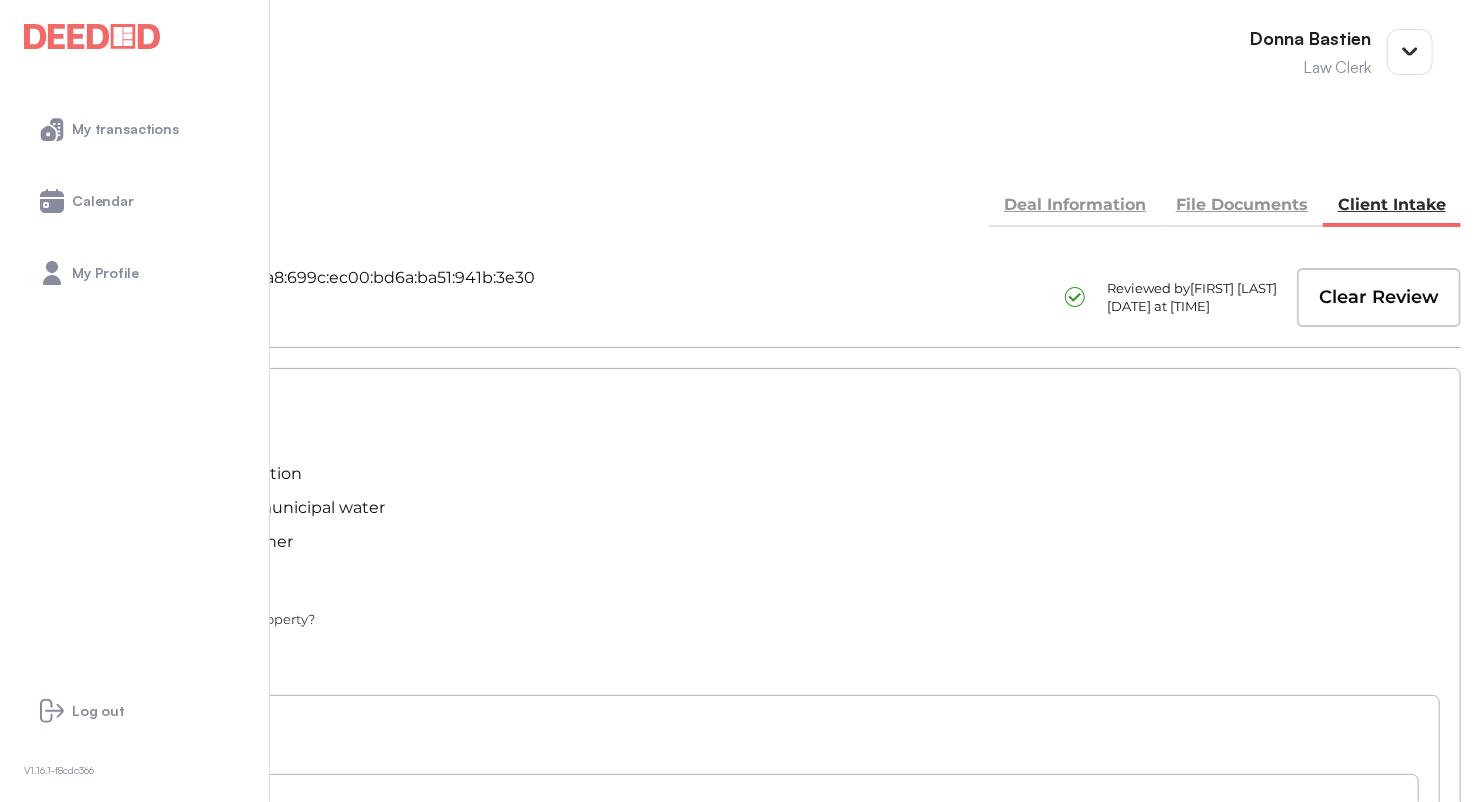 click on "Deal Information" at bounding box center [1075, 207] 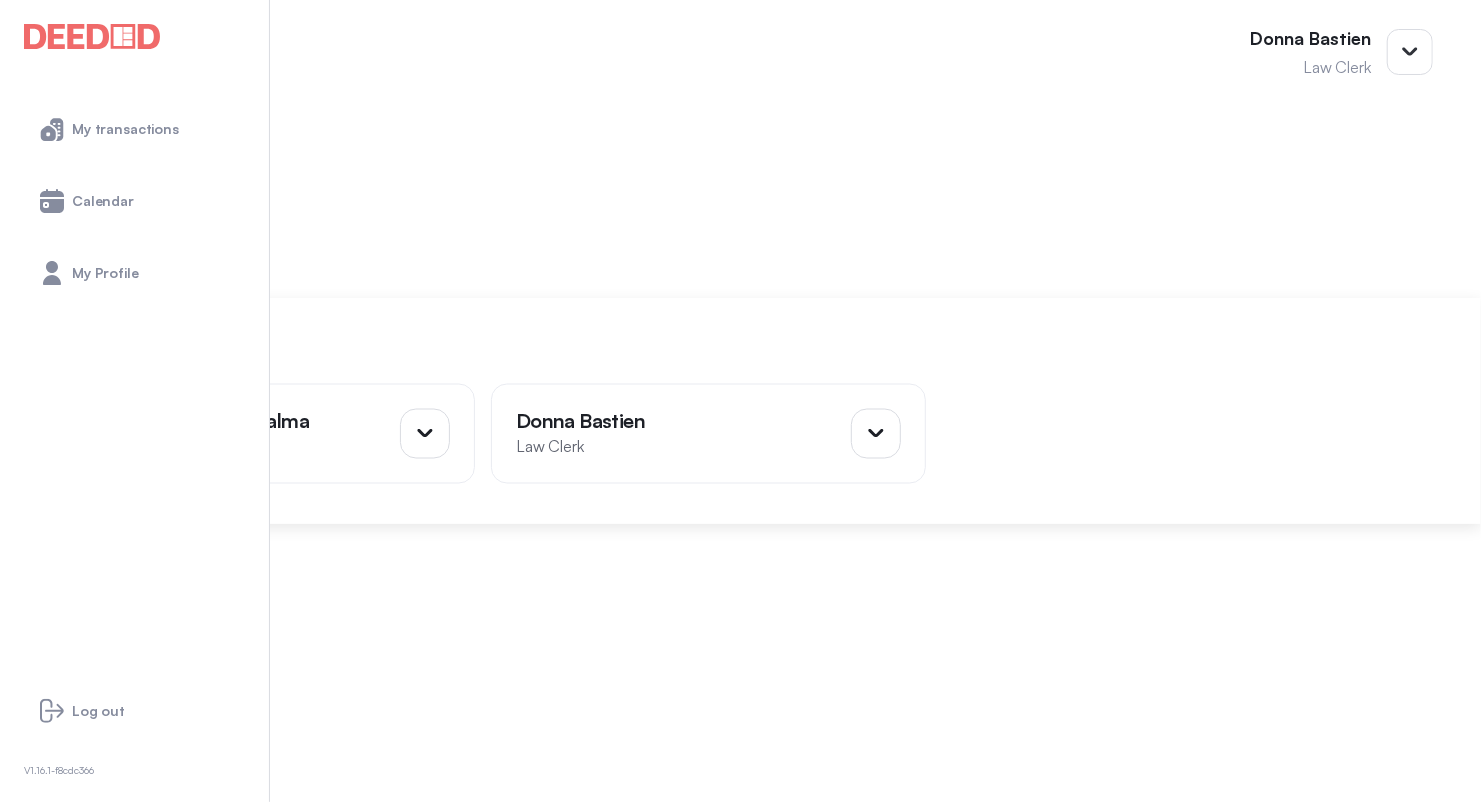 scroll, scrollTop: 2000, scrollLeft: 0, axis: vertical 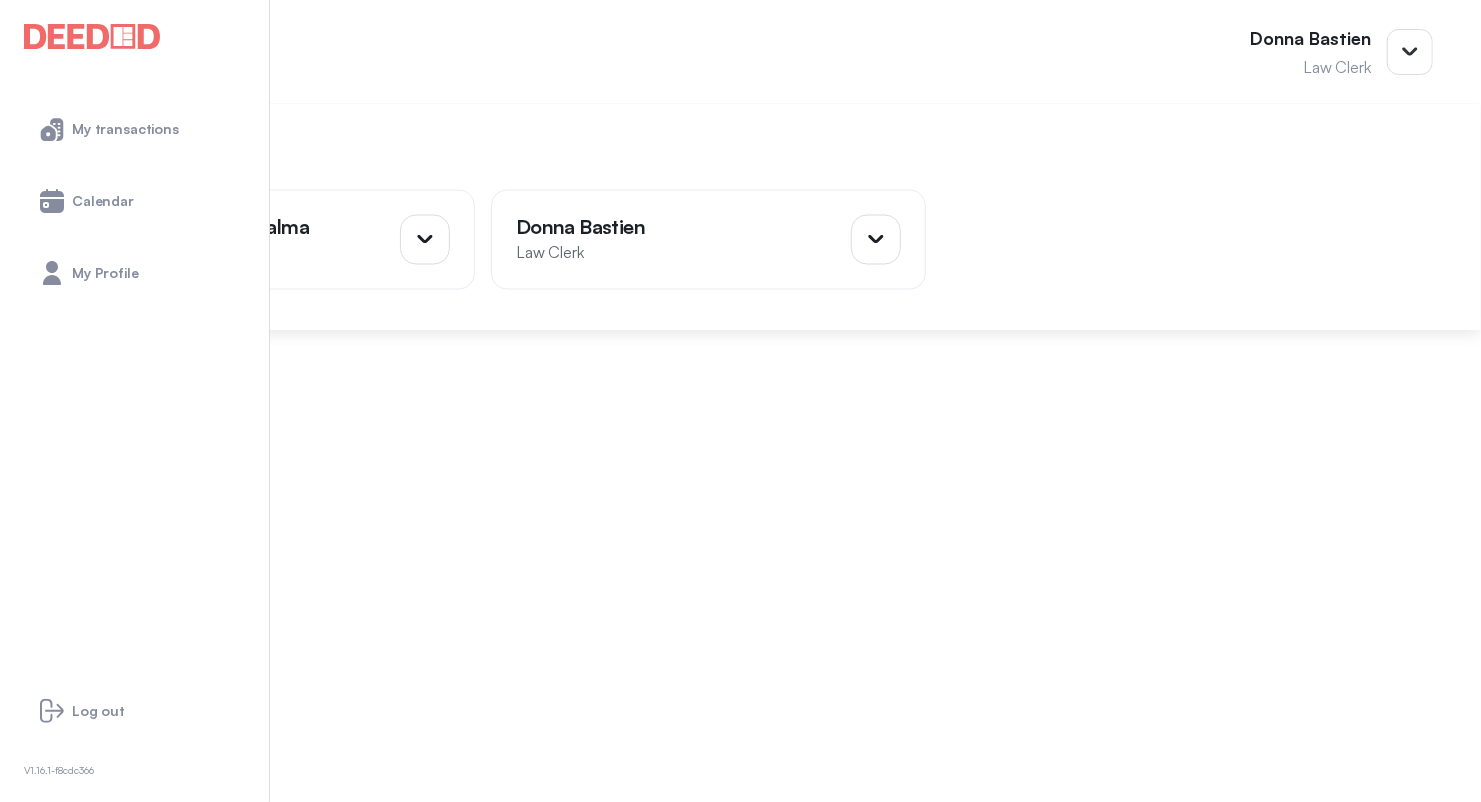 click at bounding box center (226, 1700) 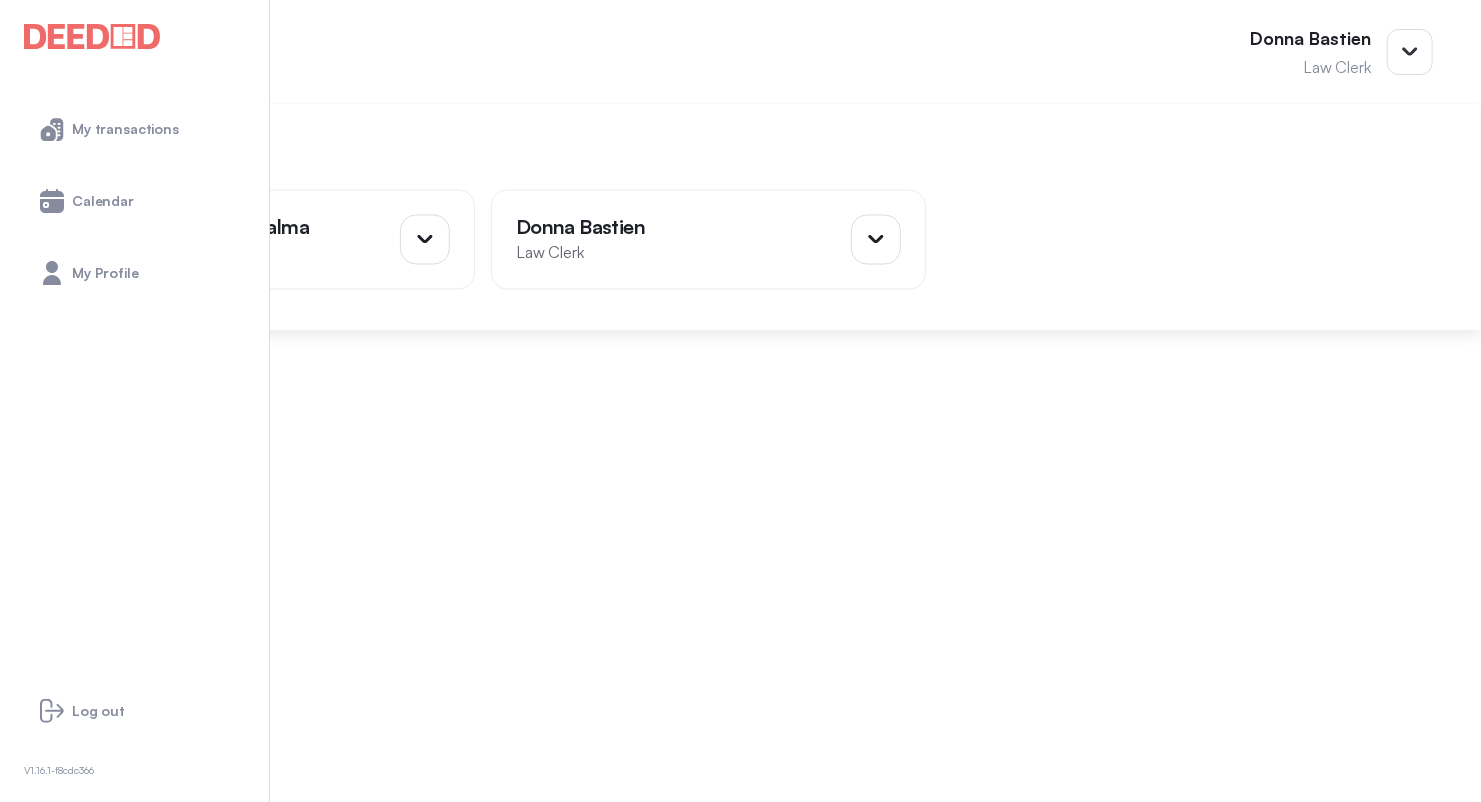 click on "Lender Name" at bounding box center (724, 1757) 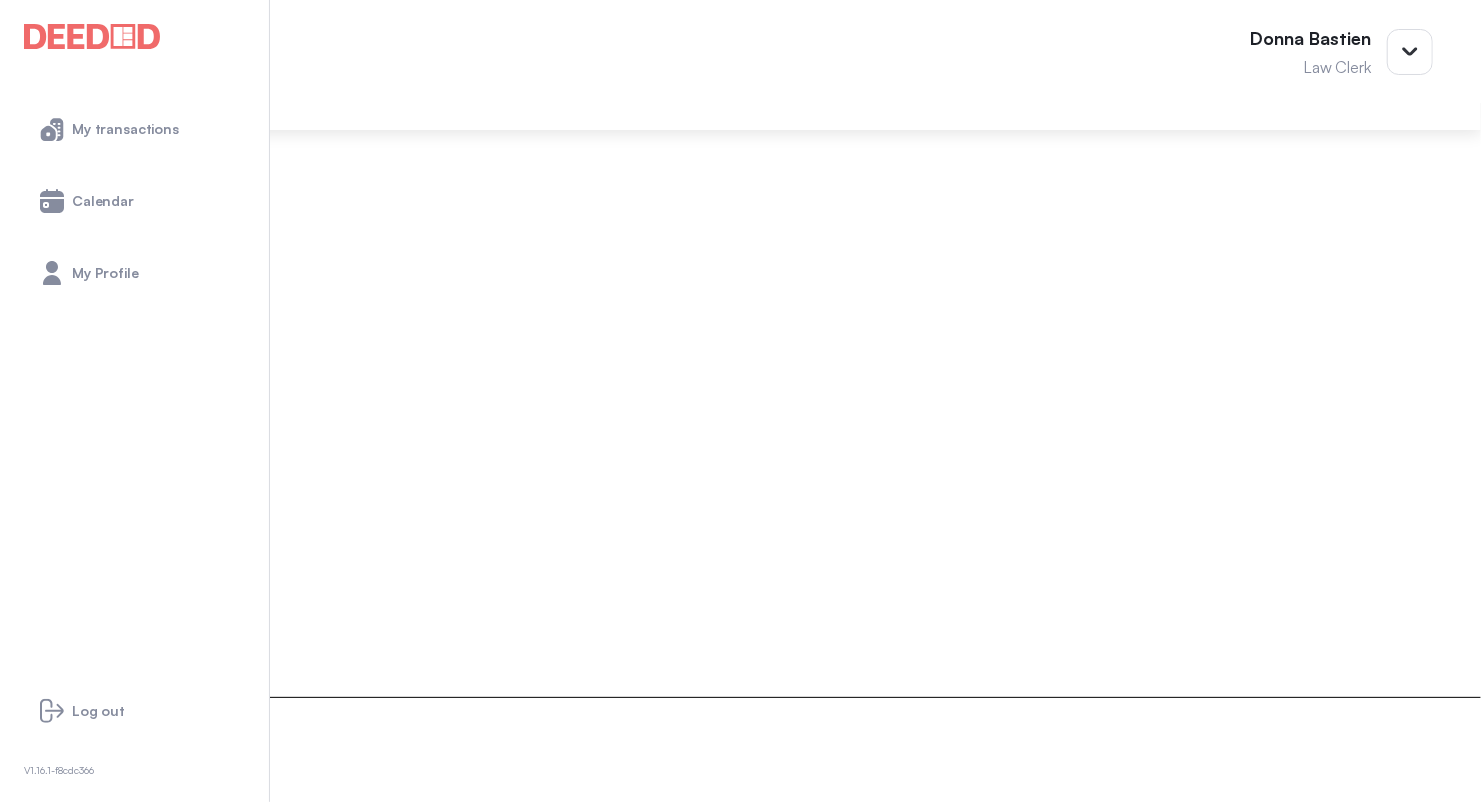 click on "Save" at bounding box center (17, 2136) 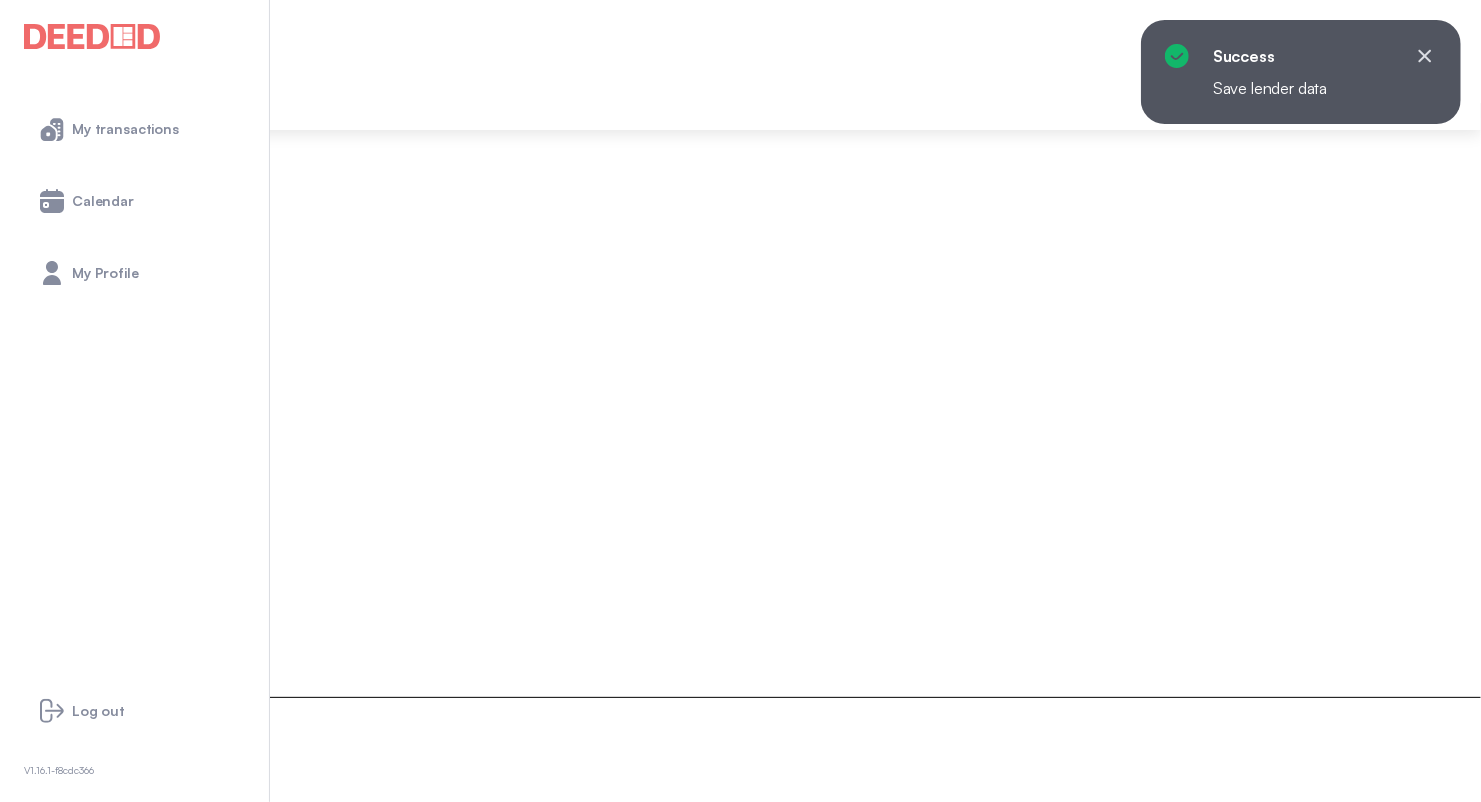 click on "**********" at bounding box center (740, 1546) 